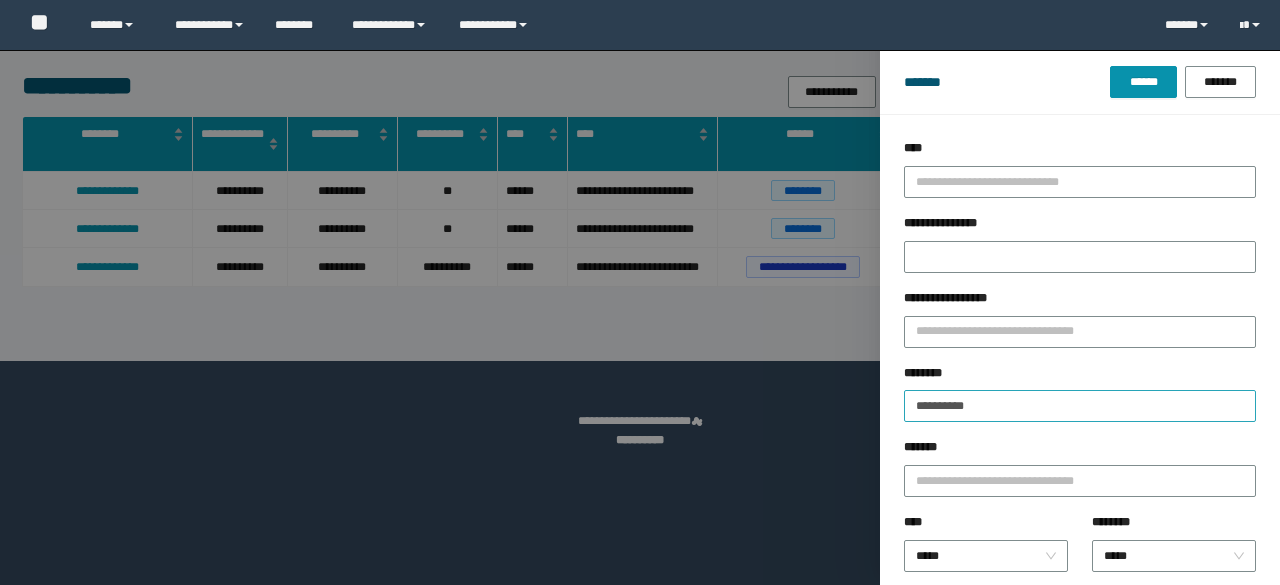 scroll, scrollTop: 0, scrollLeft: 0, axis: both 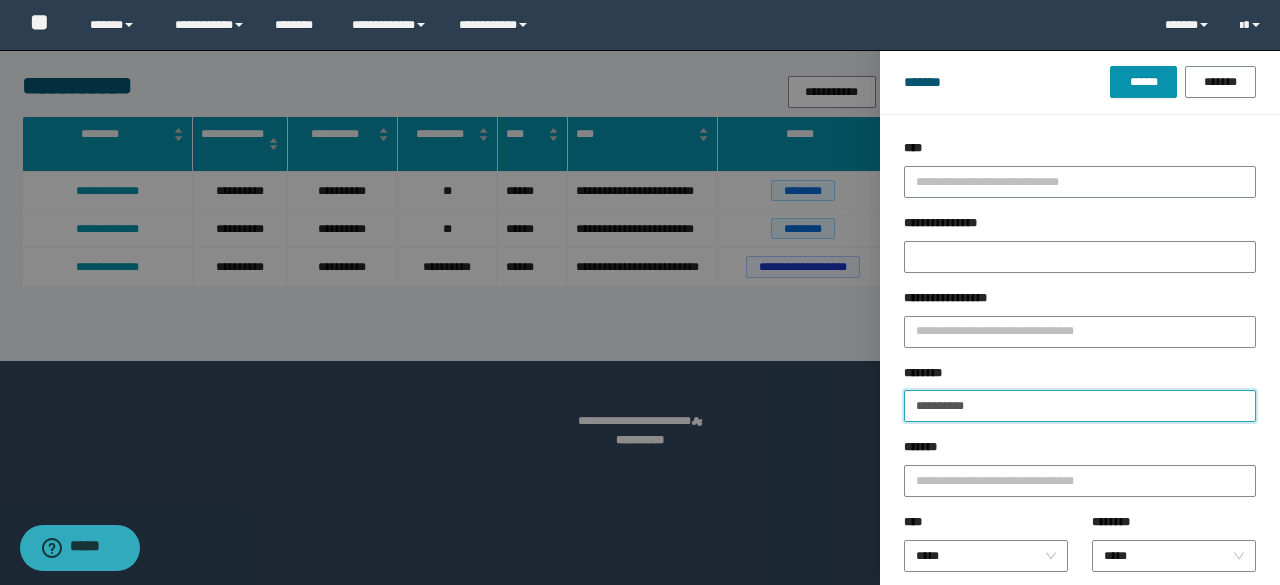 click on "**********" at bounding box center [1080, 406] 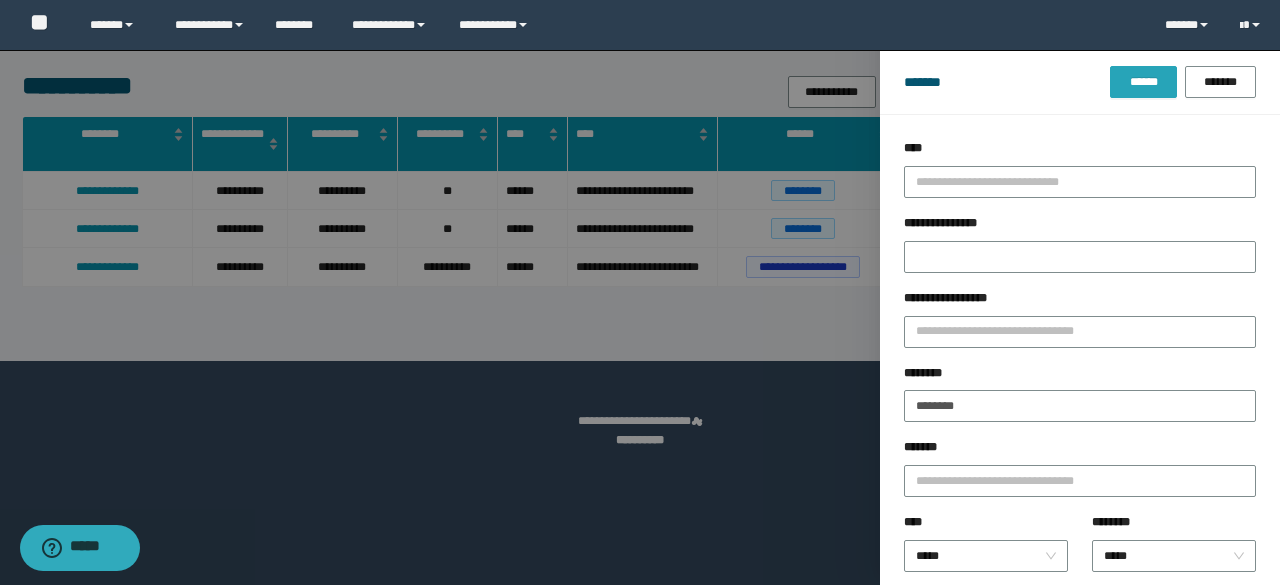 click on "******" at bounding box center [1143, 82] 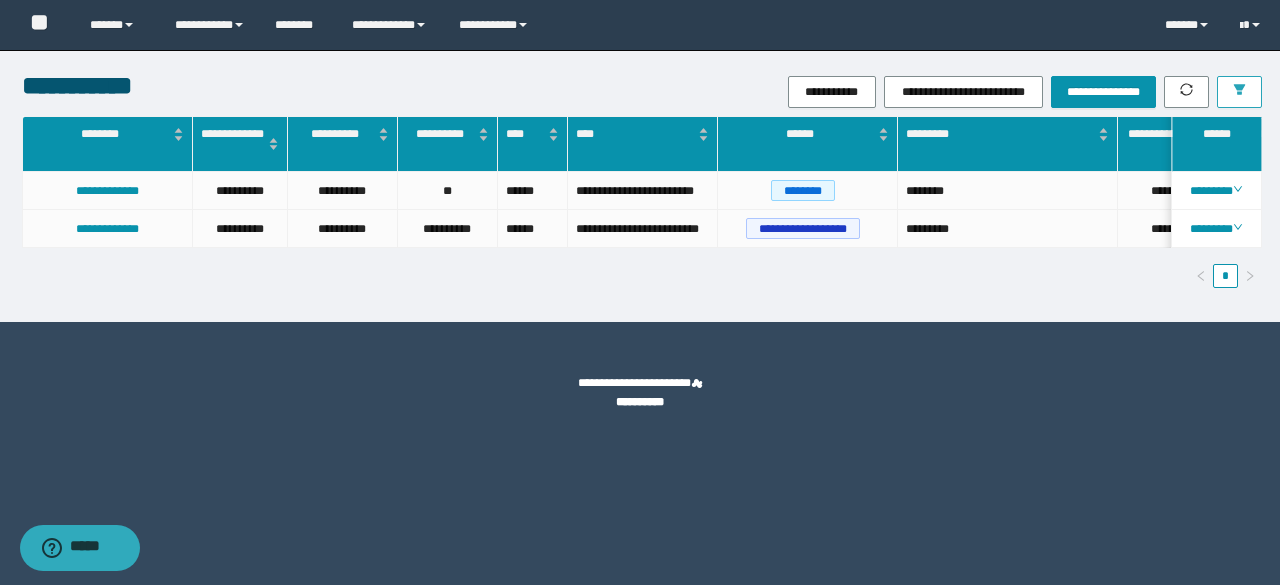 scroll, scrollTop: 0, scrollLeft: 9, axis: horizontal 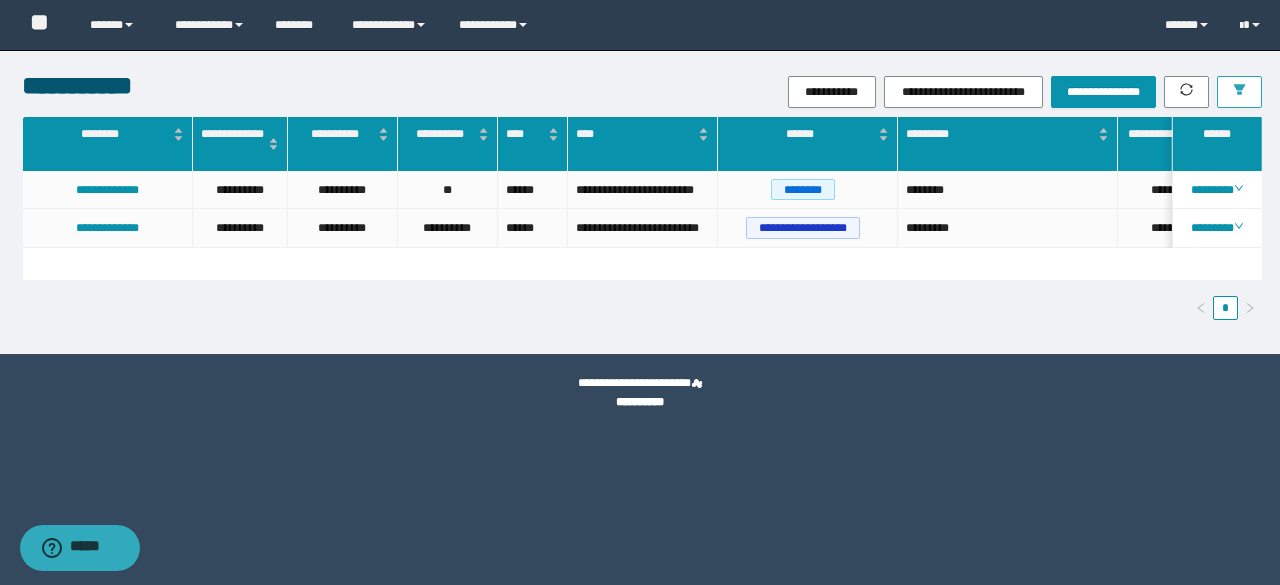 click 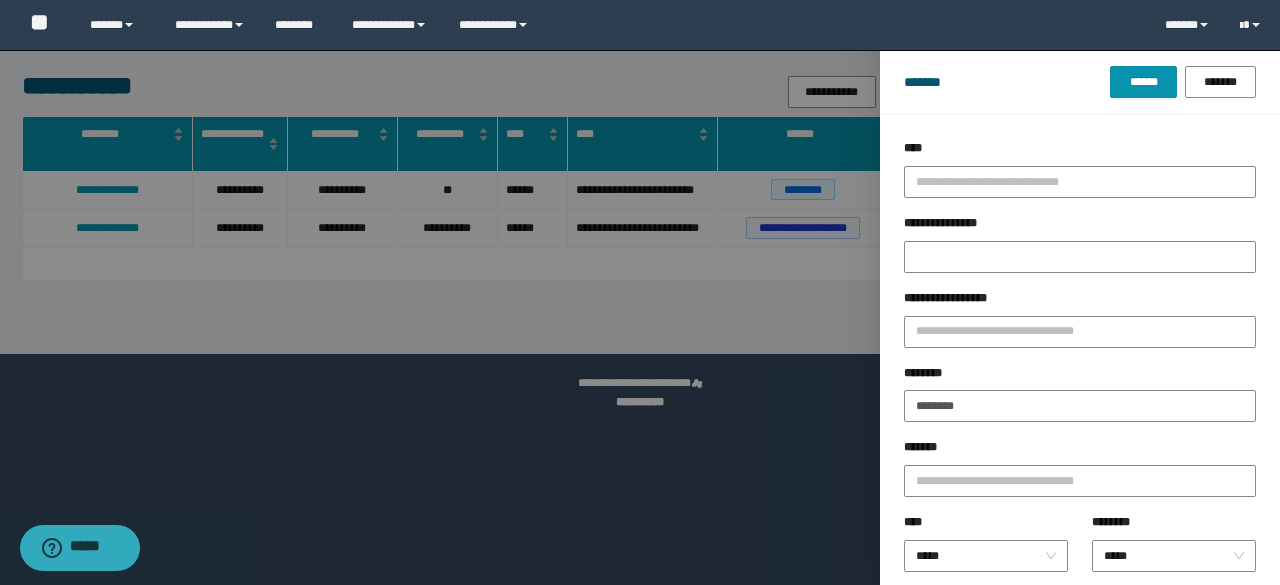 click at bounding box center (640, 292) 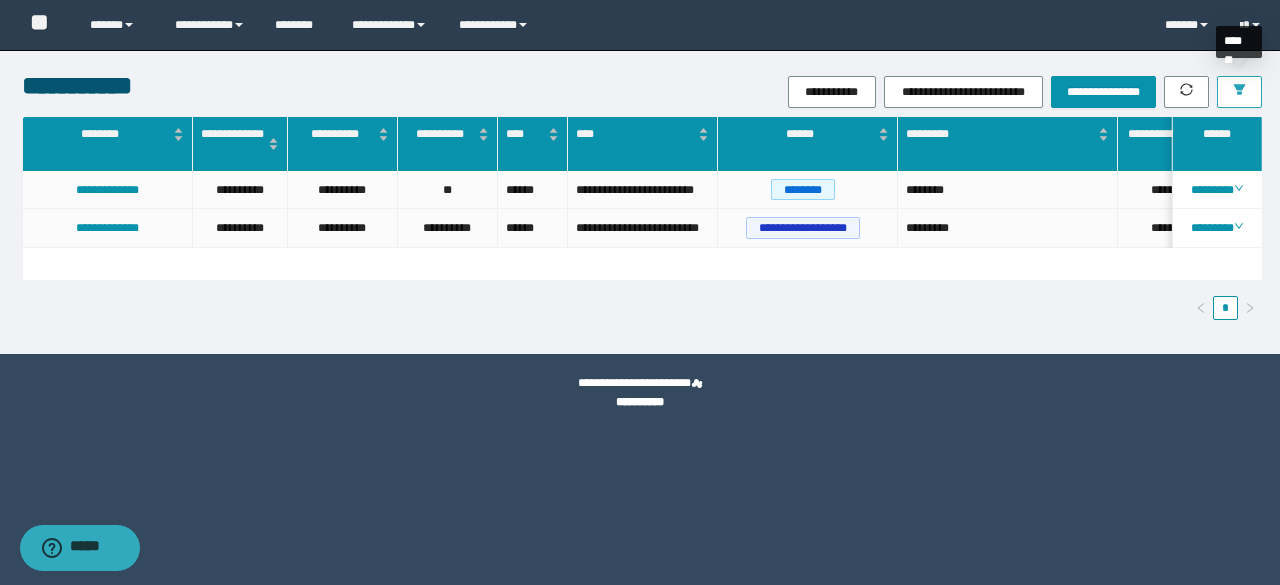 click on "**********" at bounding box center (848, 92) 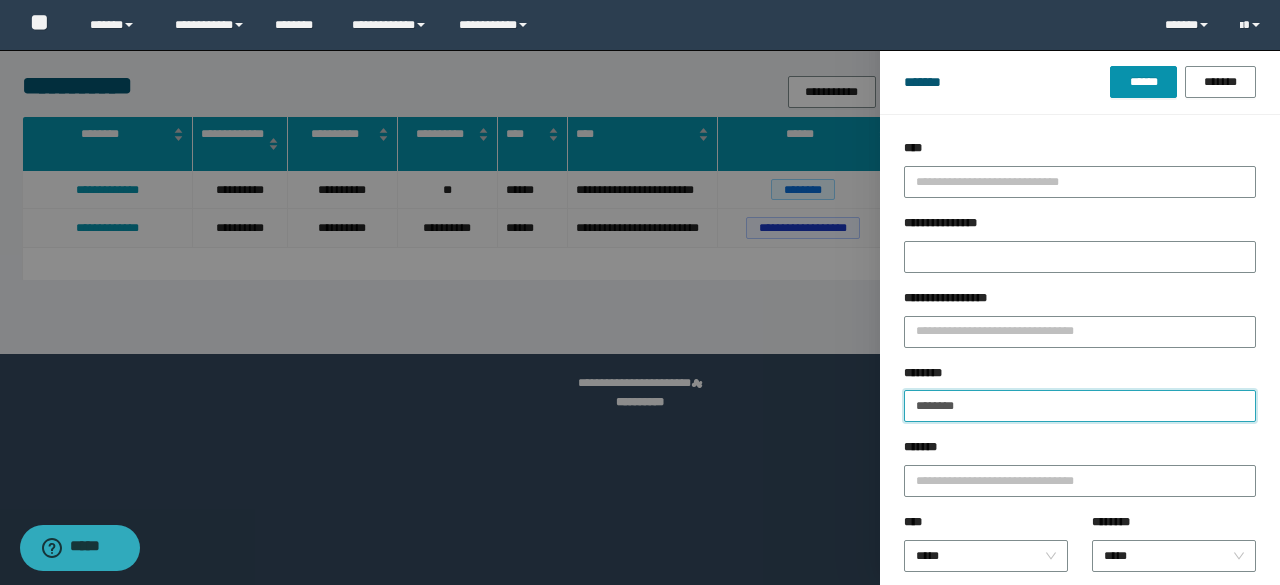 click on "********" at bounding box center [1080, 406] 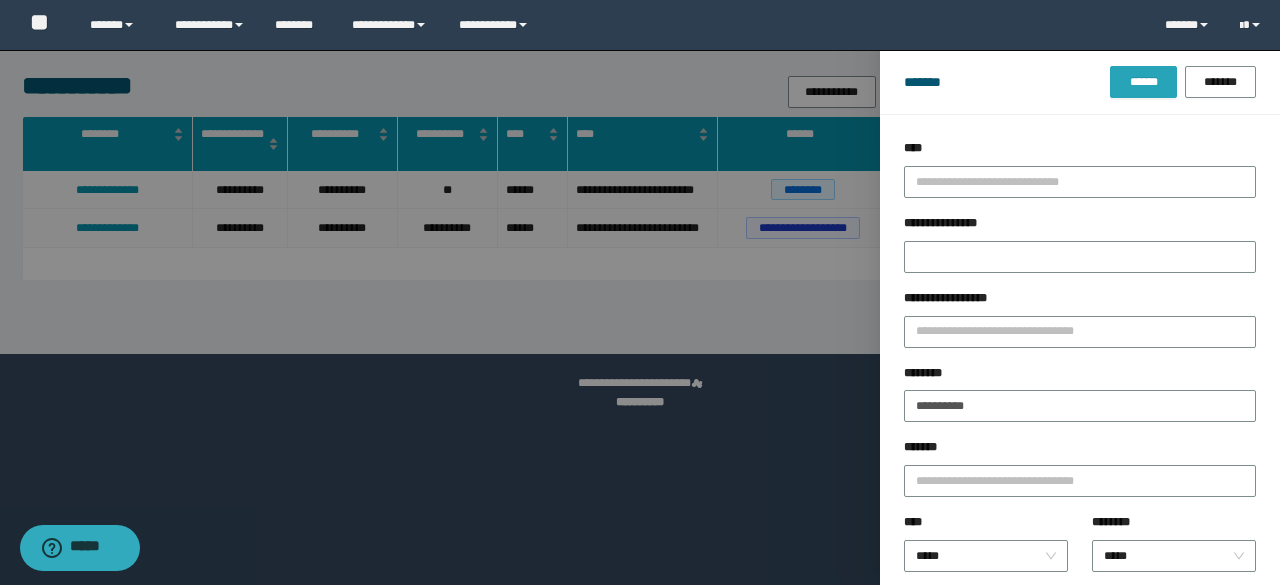 click on "******" at bounding box center [1143, 82] 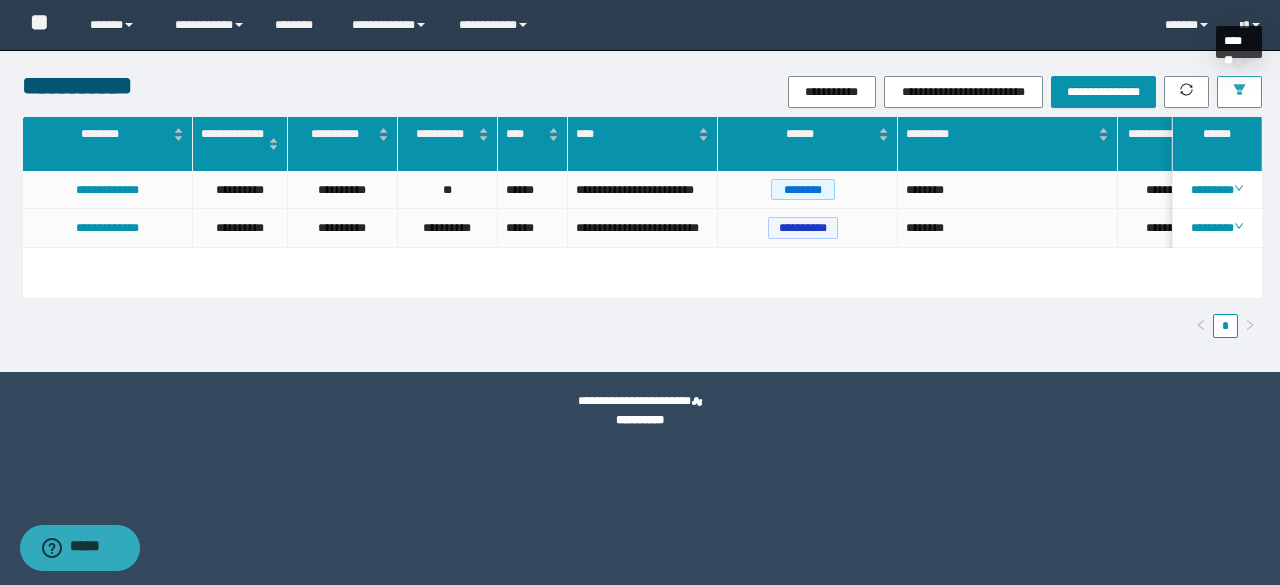 click at bounding box center (1239, 92) 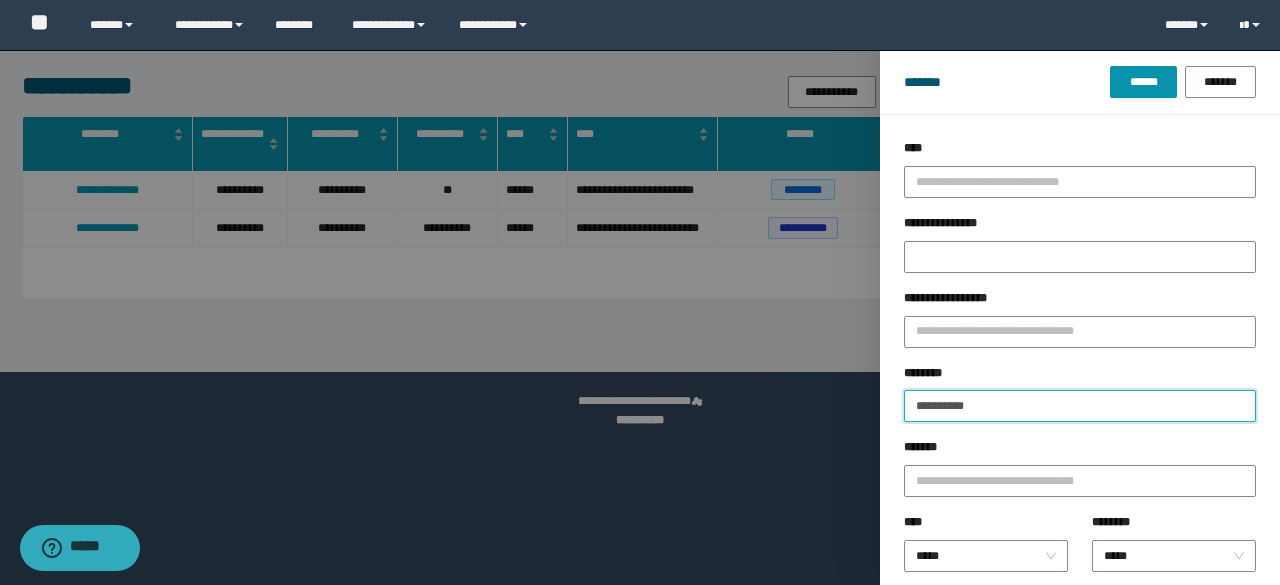 click on "**********" at bounding box center (1080, 406) 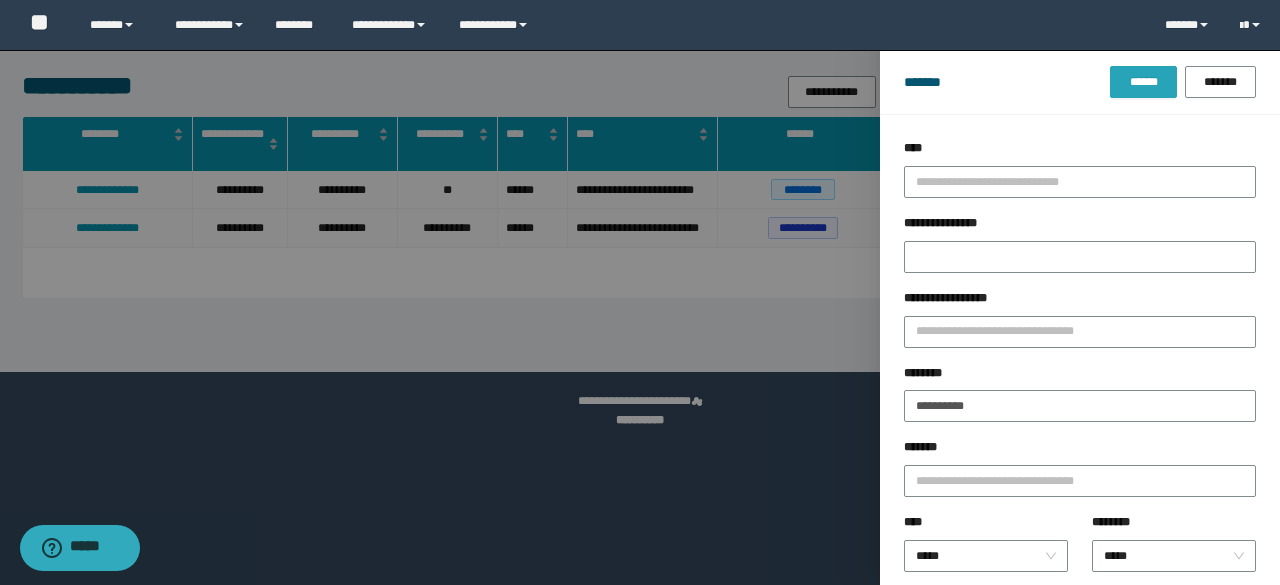 click on "******" at bounding box center [1143, 82] 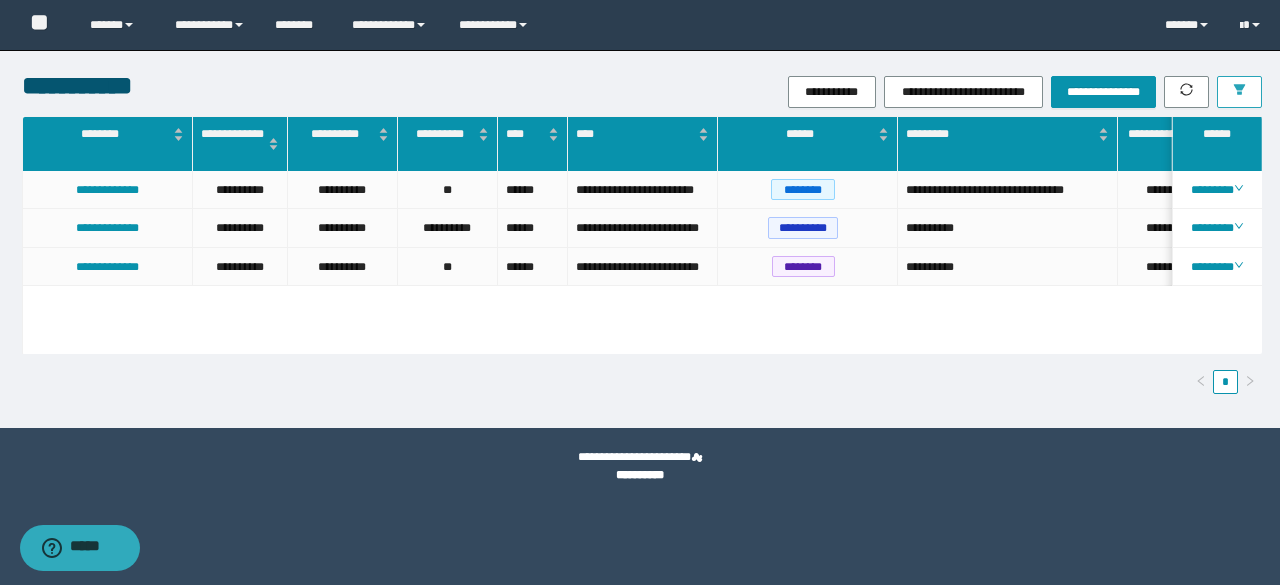 scroll, scrollTop: 0, scrollLeft: 2, axis: horizontal 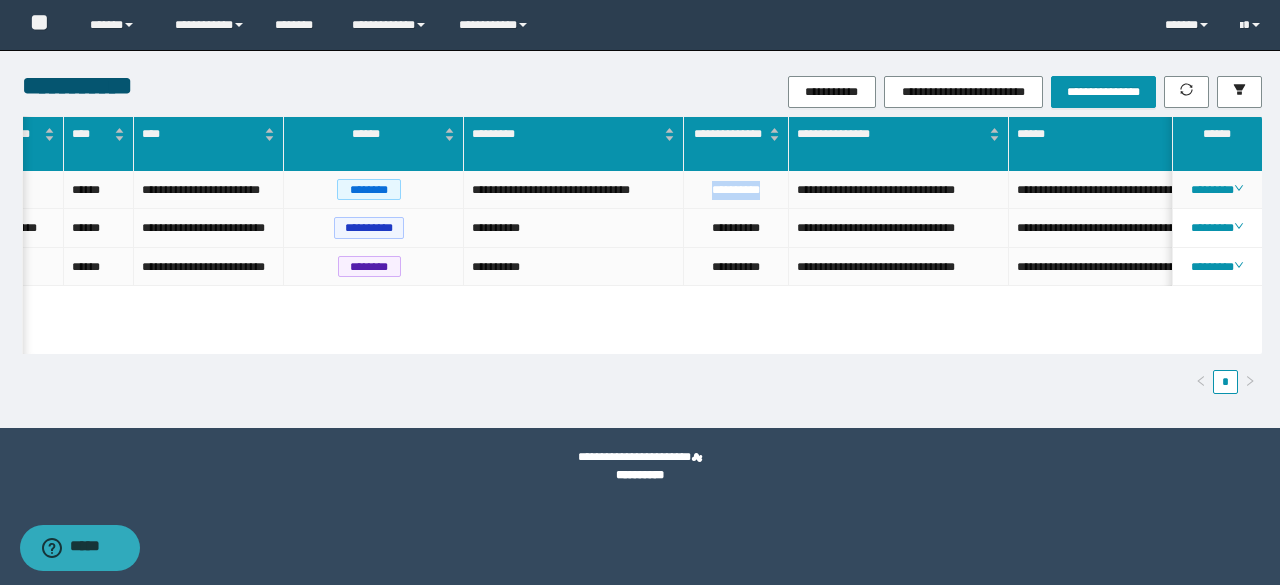 drag, startPoint x: 699, startPoint y: 189, endPoint x: 779, endPoint y: 195, distance: 80.224686 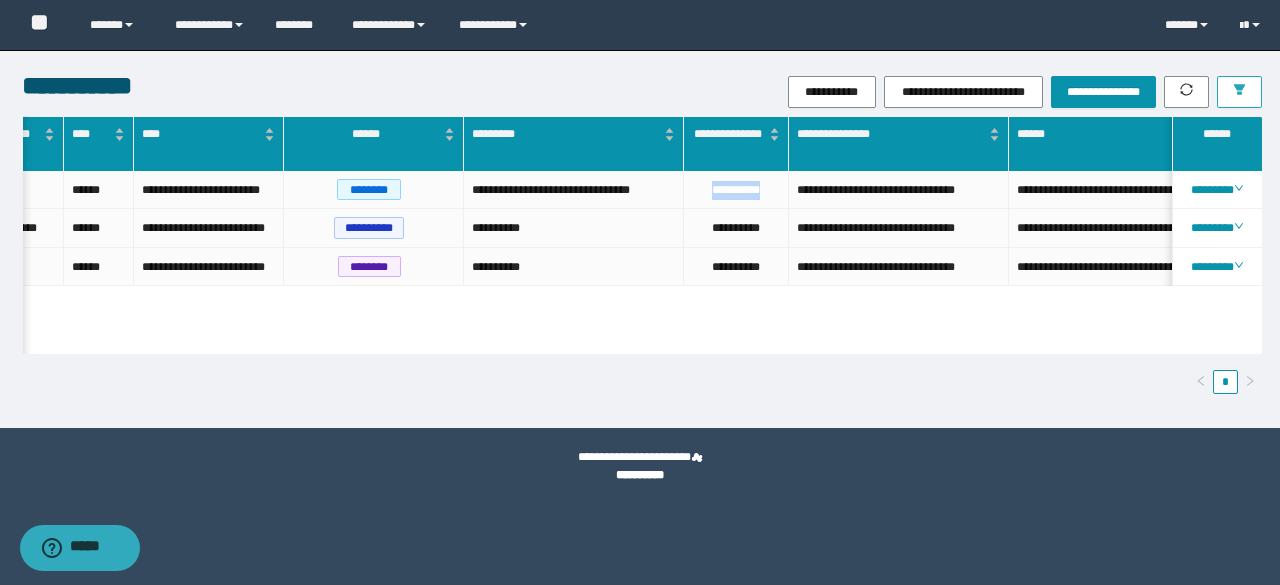 click 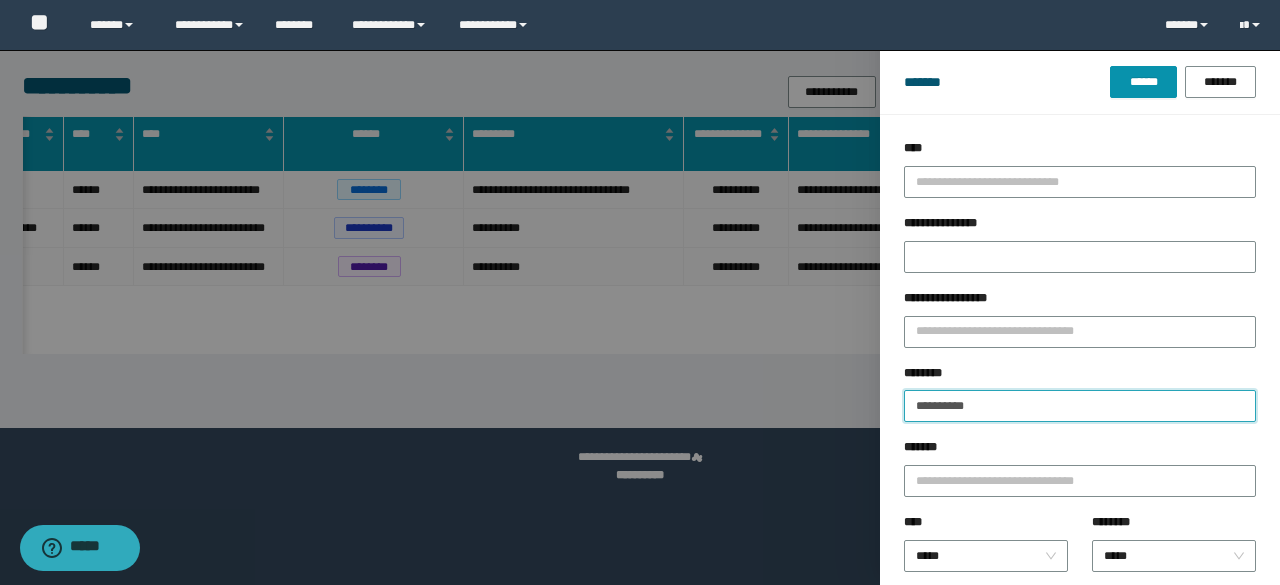 click on "**********" at bounding box center (1080, 406) 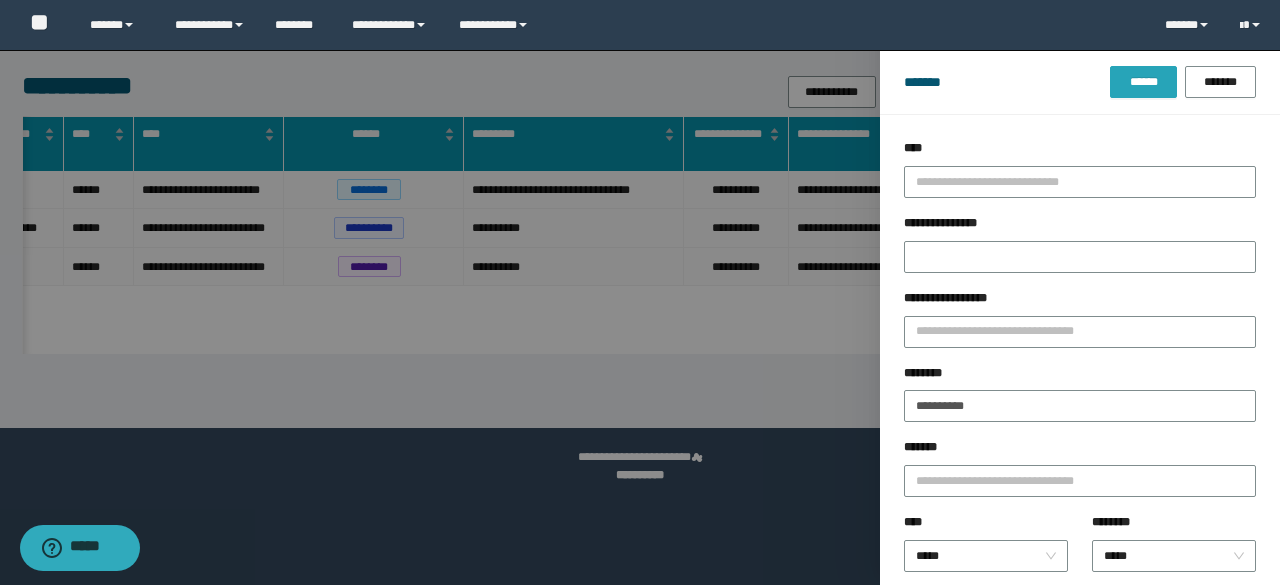 click on "******" at bounding box center (1143, 82) 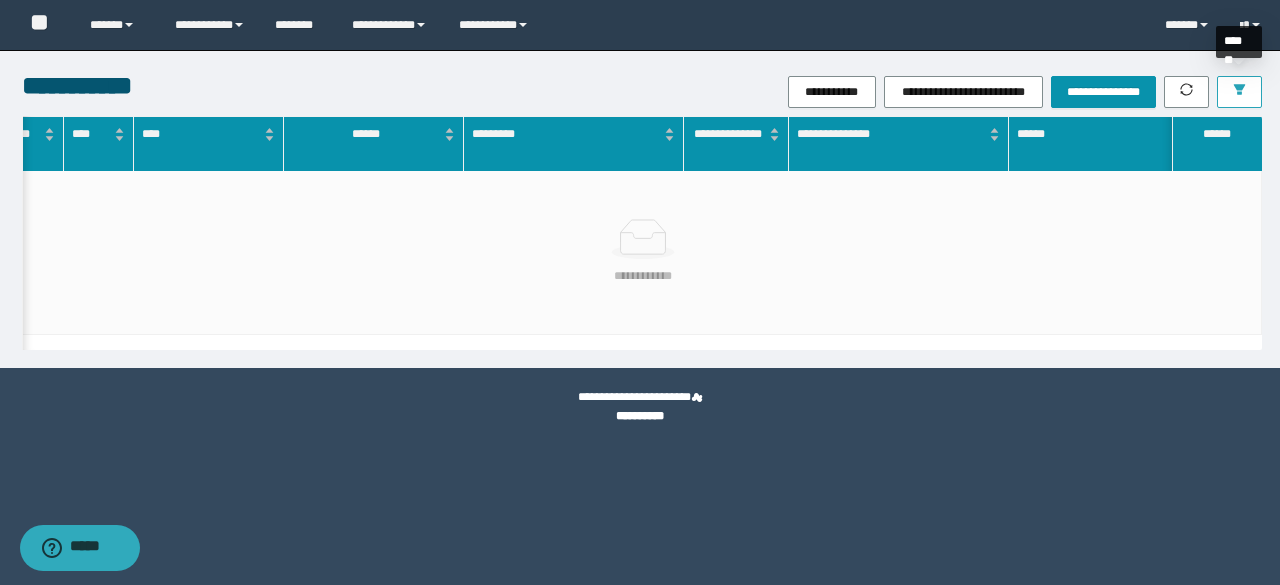 click at bounding box center (1239, 92) 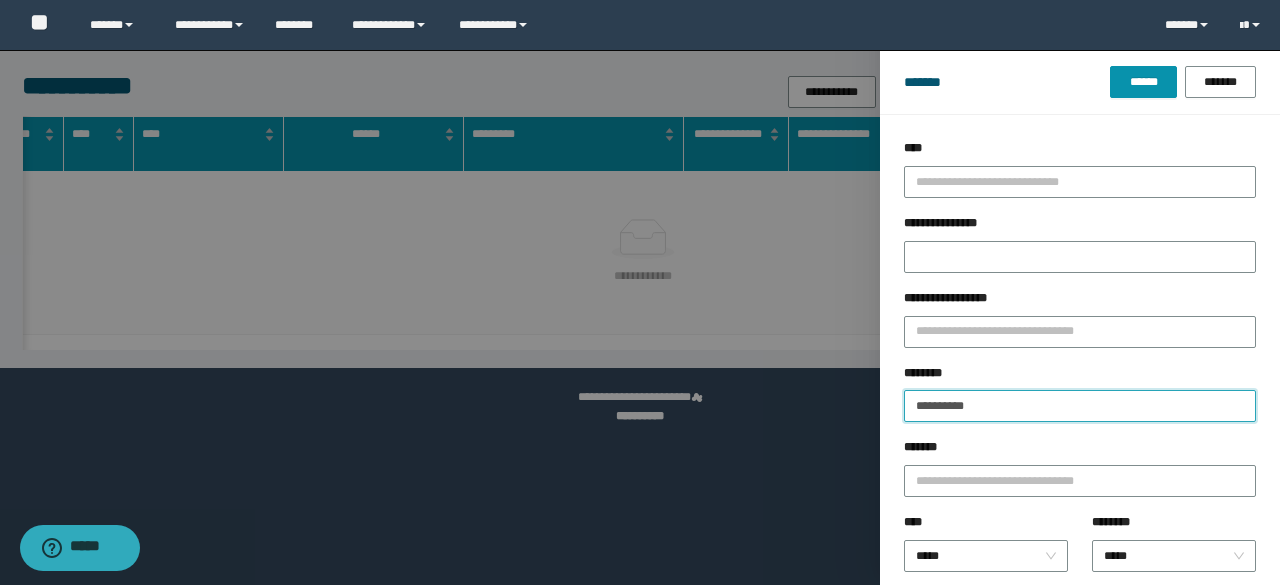 click on "**********" at bounding box center (1080, 406) 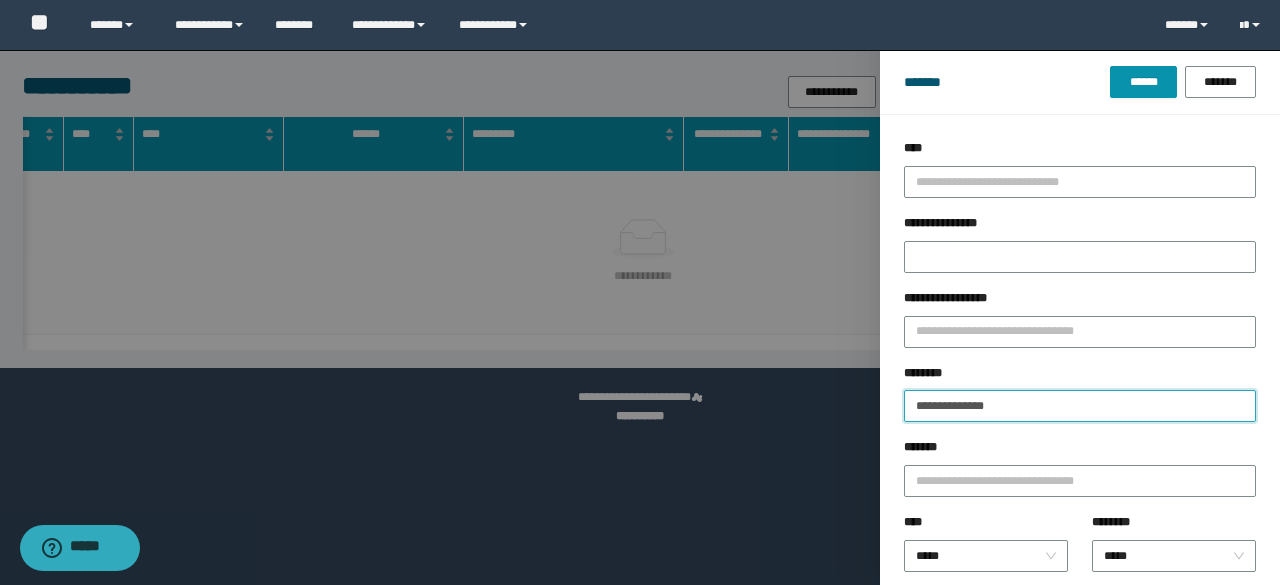 drag, startPoint x: 923, startPoint y: 407, endPoint x: 951, endPoint y: 463, distance: 62.609905 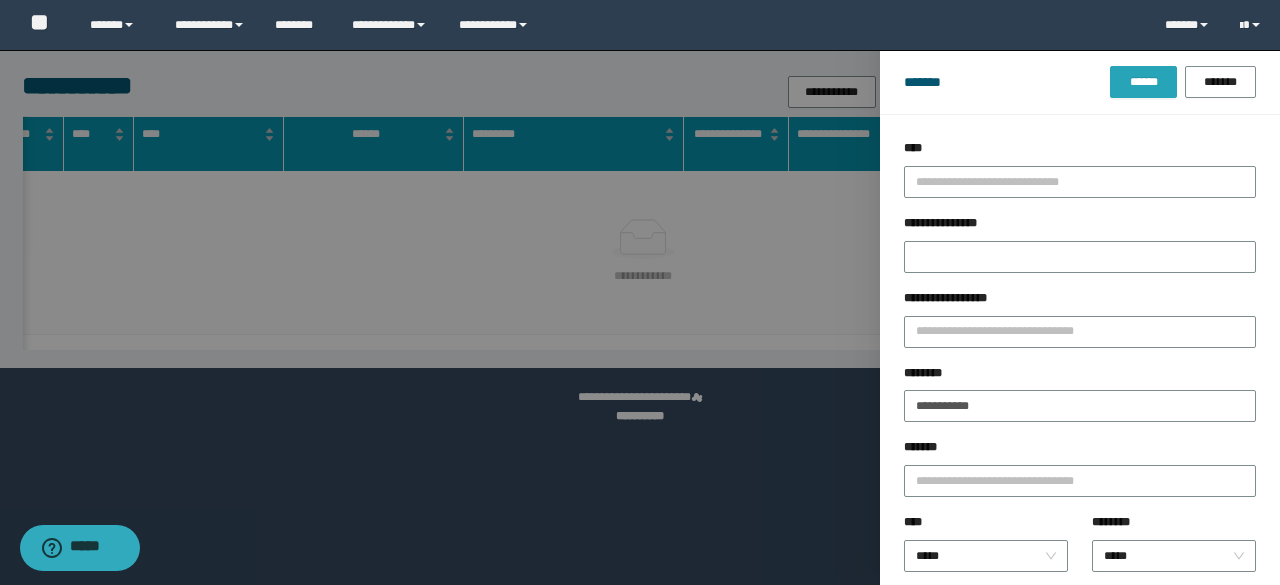 click on "******" at bounding box center (1143, 82) 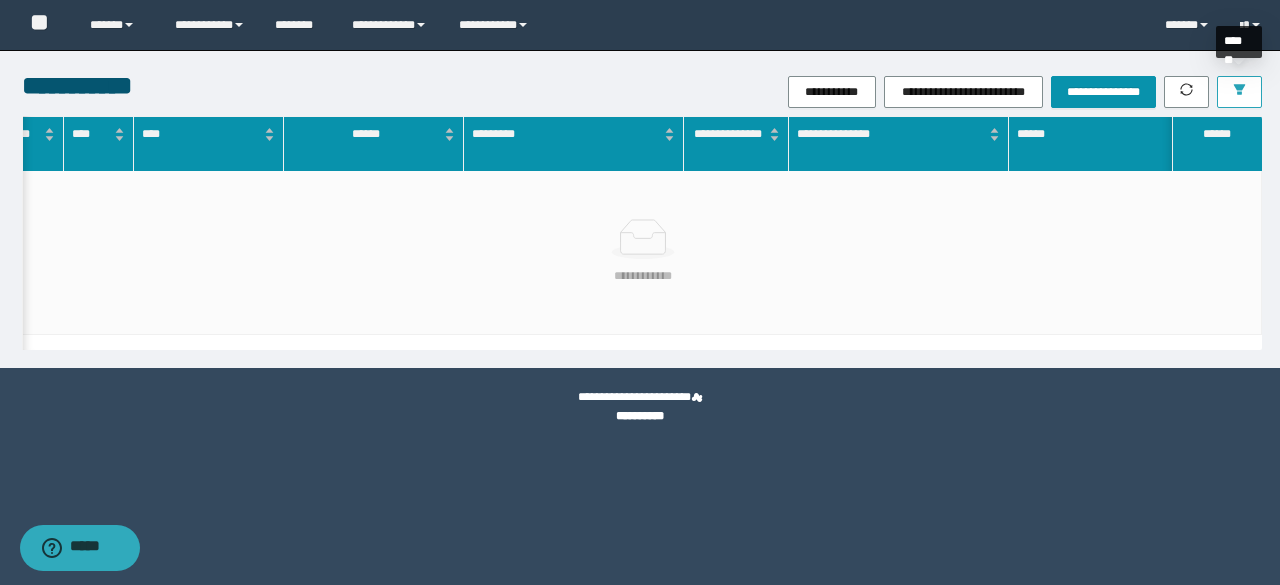 click 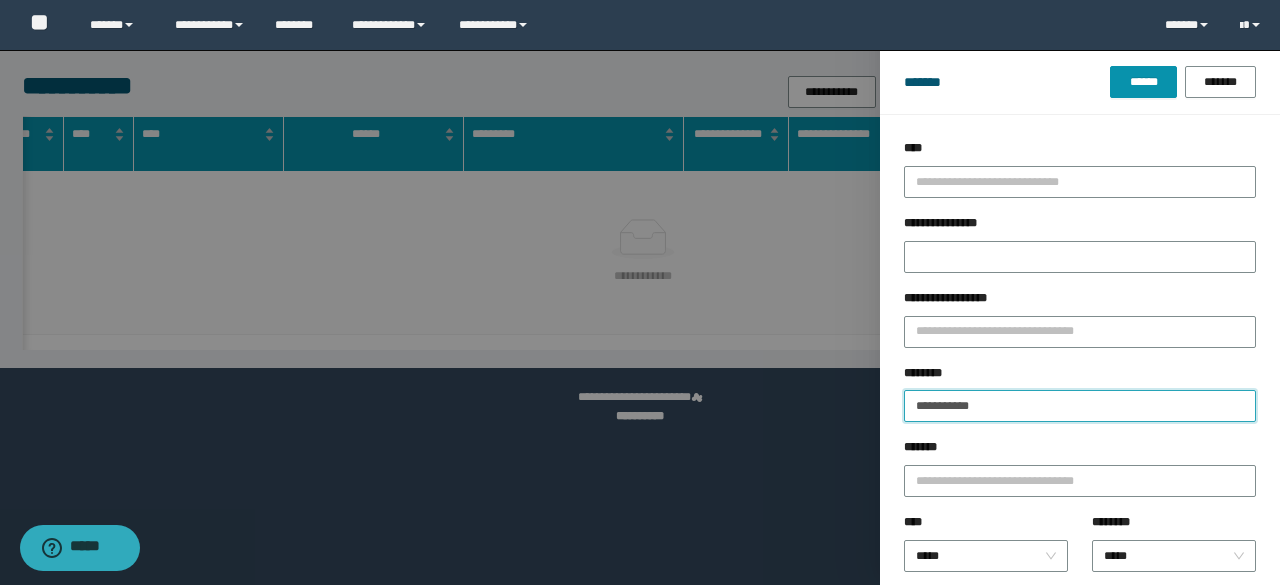 click on "**********" at bounding box center (1080, 406) 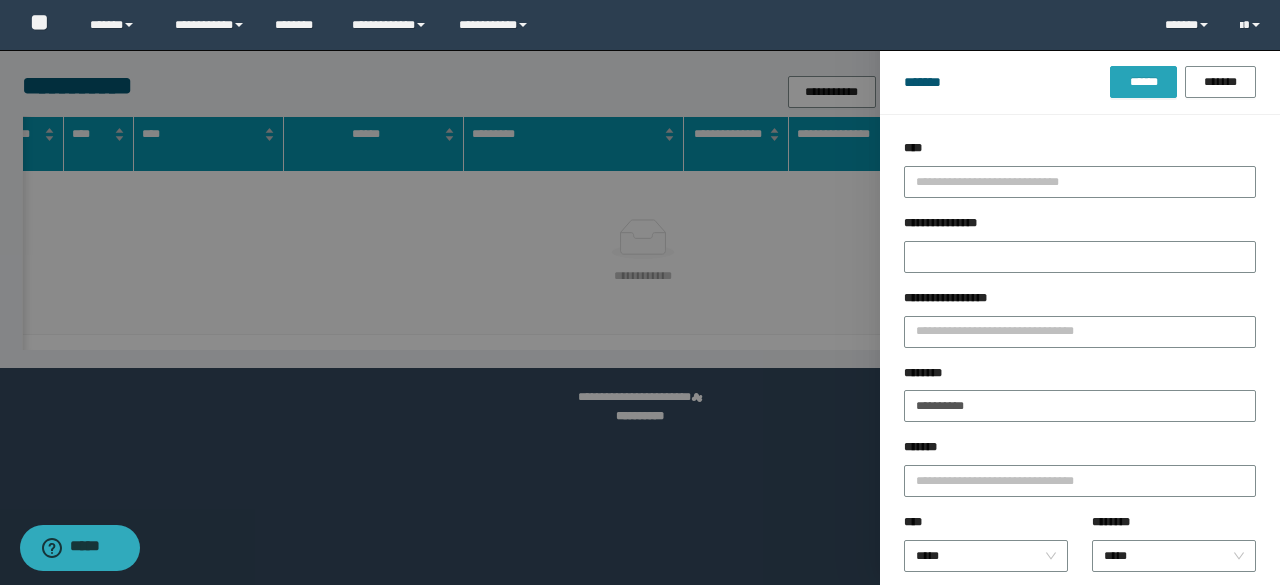 click on "******" at bounding box center (1143, 82) 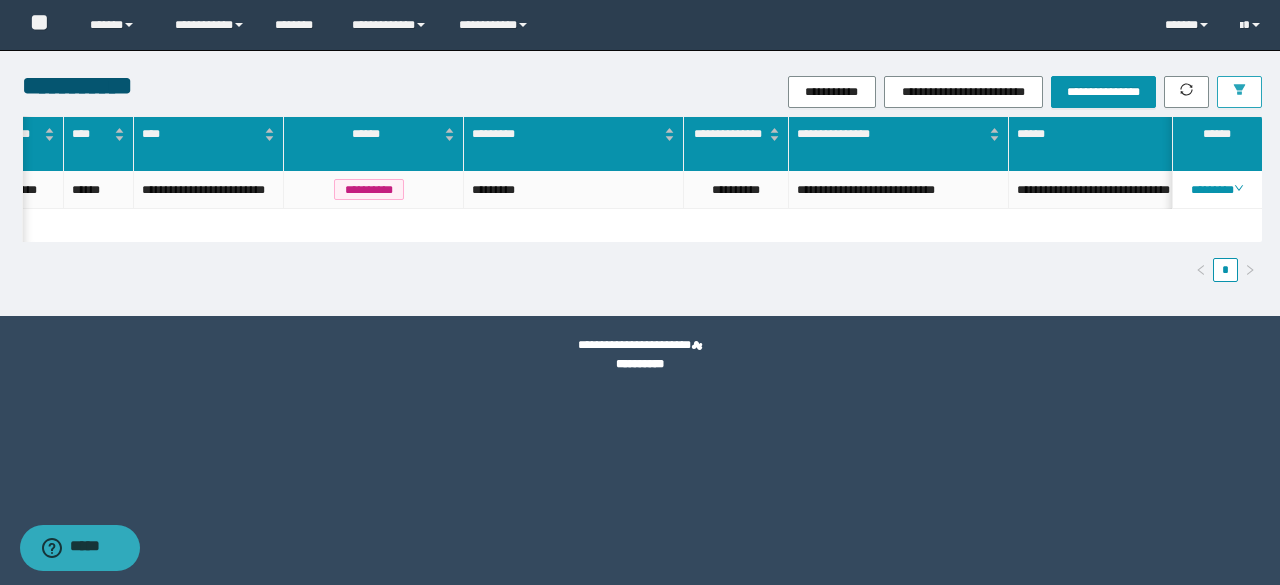 scroll, scrollTop: 0, scrollLeft: 284, axis: horizontal 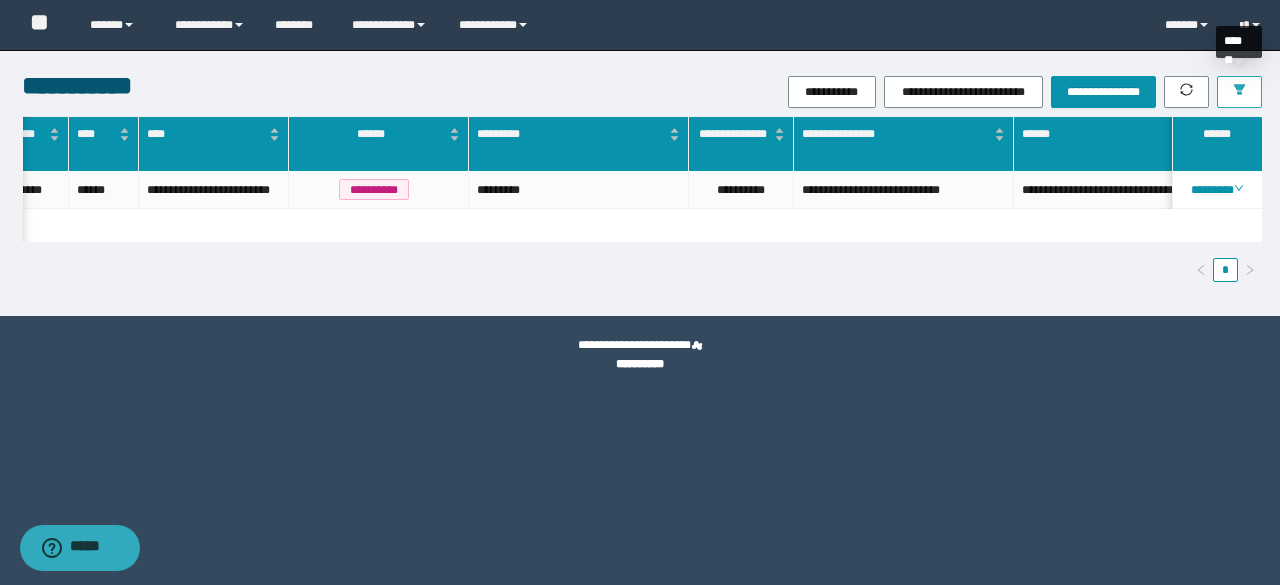 click at bounding box center (1239, 92) 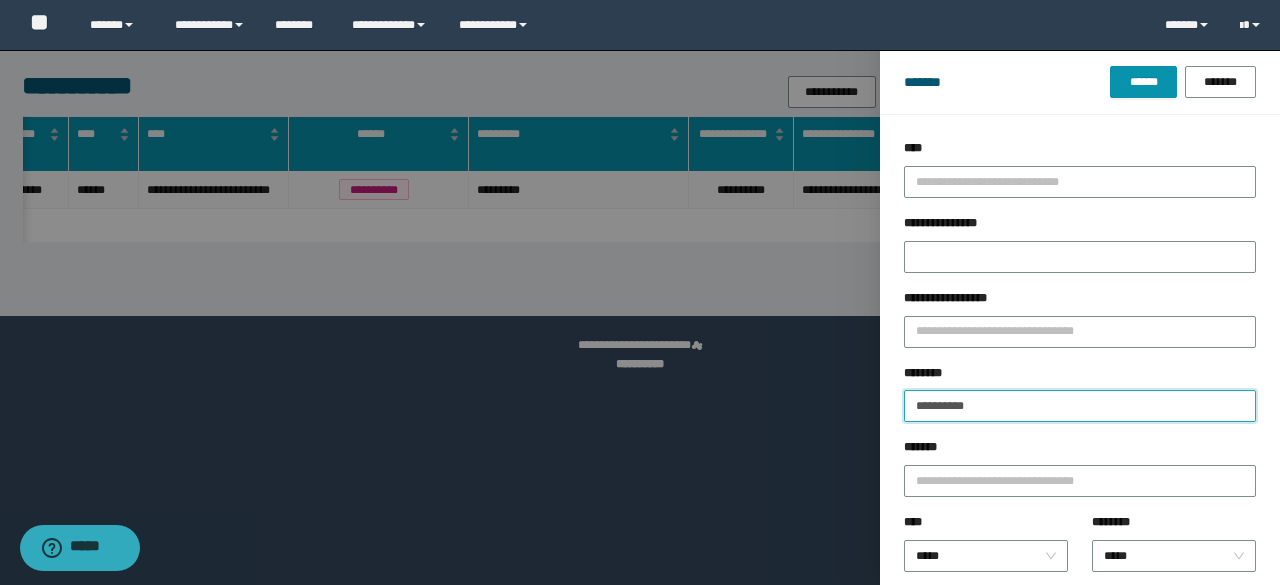 click on "**********" at bounding box center (1080, 406) 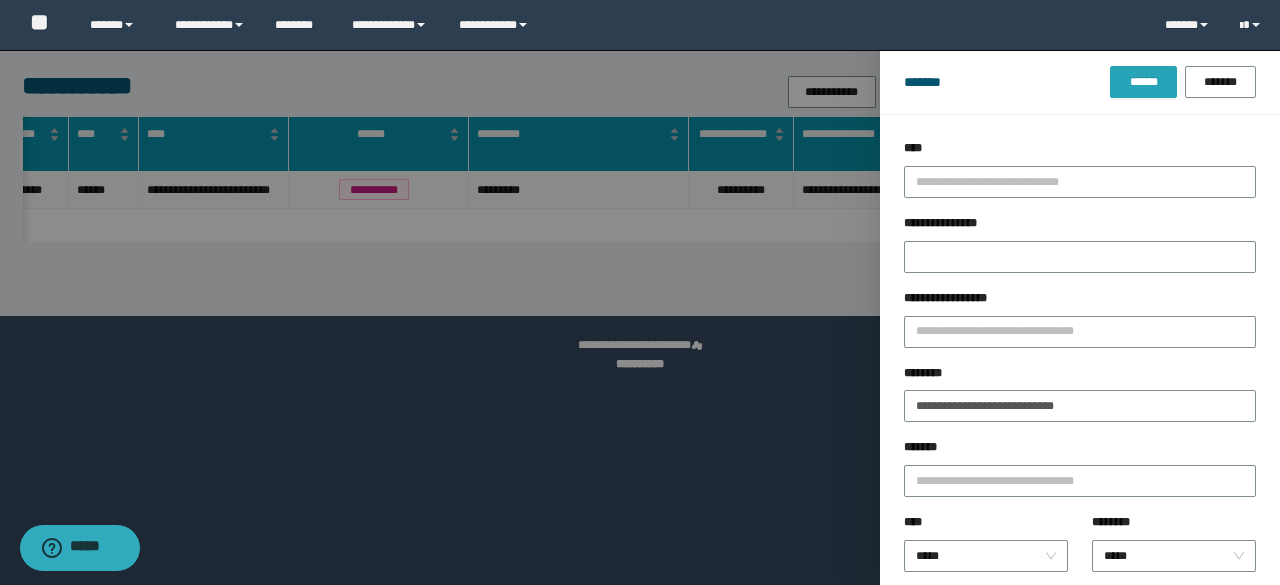click on "******" at bounding box center [1143, 82] 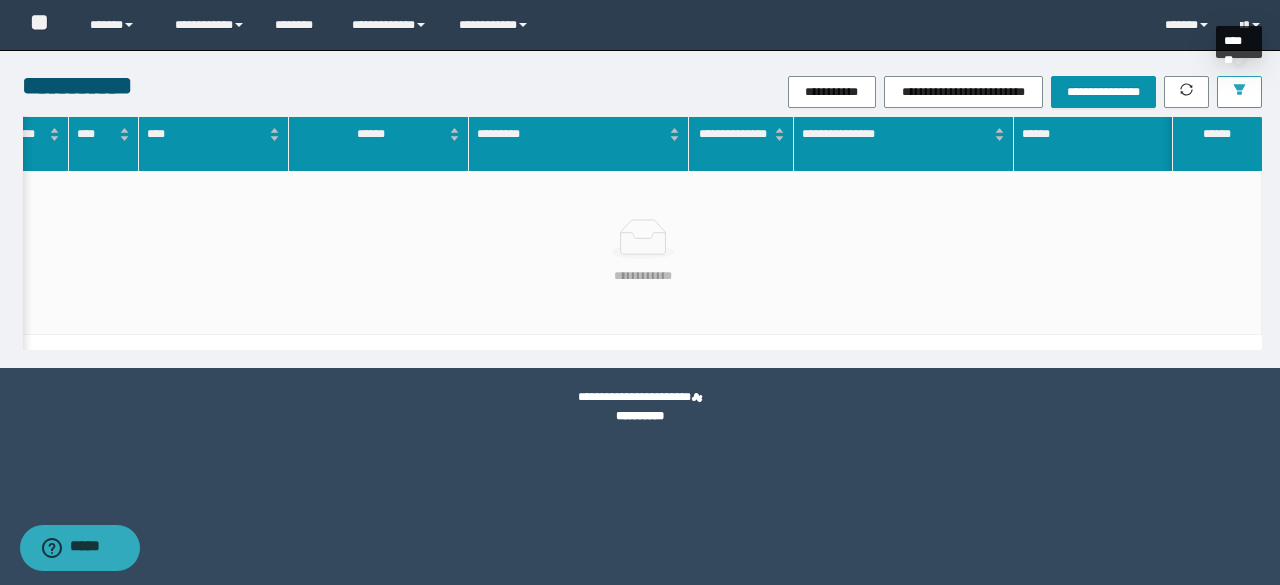click at bounding box center [1239, 92] 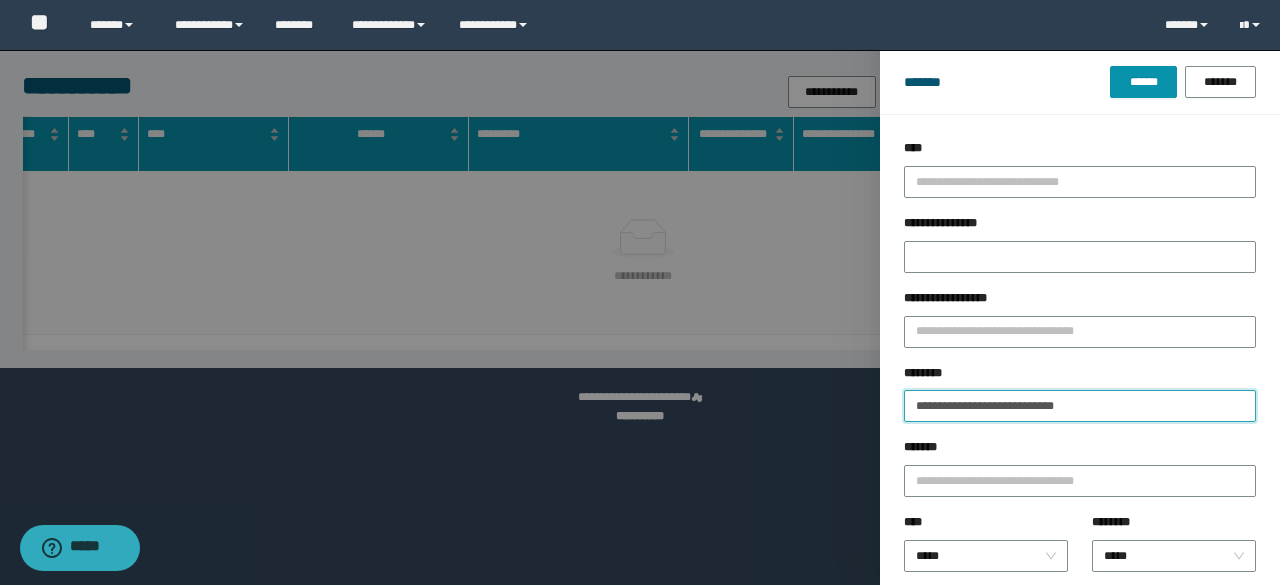 drag, startPoint x: 1124, startPoint y: 392, endPoint x: 1133, endPoint y: 398, distance: 10.816654 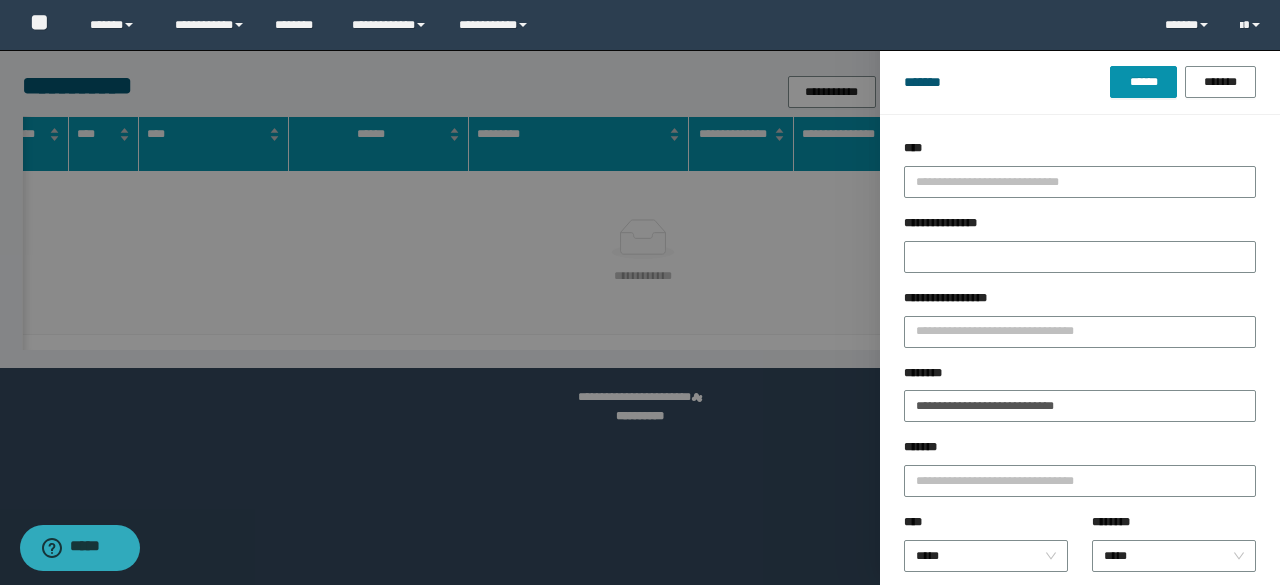 click at bounding box center [640, 292] 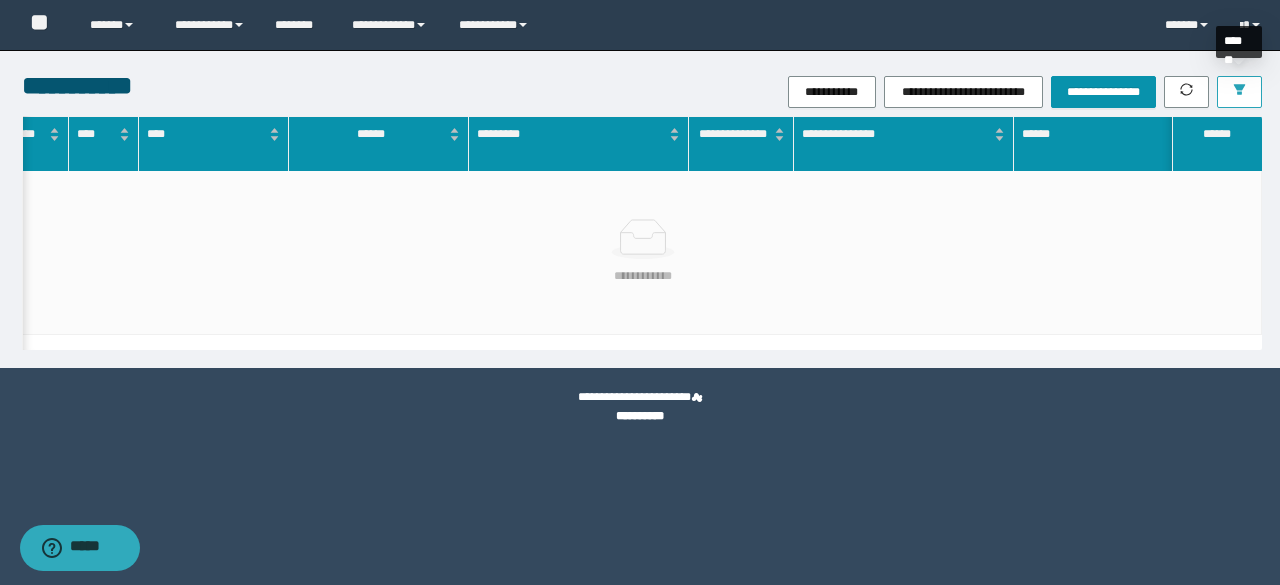 click 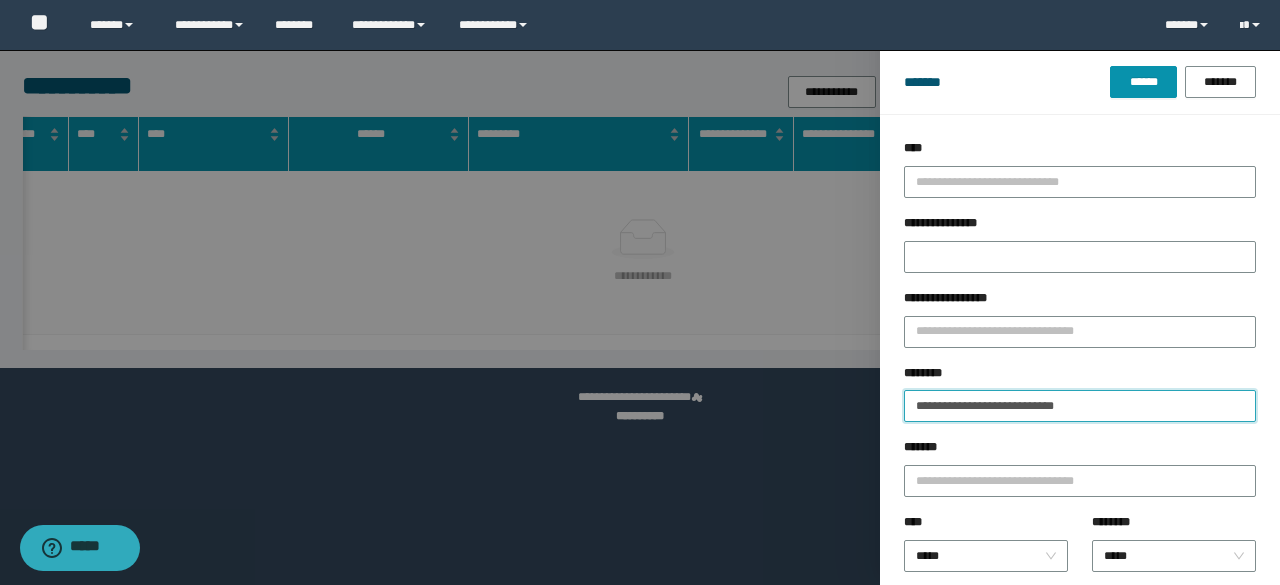 drag, startPoint x: 1172, startPoint y: 405, endPoint x: 892, endPoint y: 441, distance: 282.3048 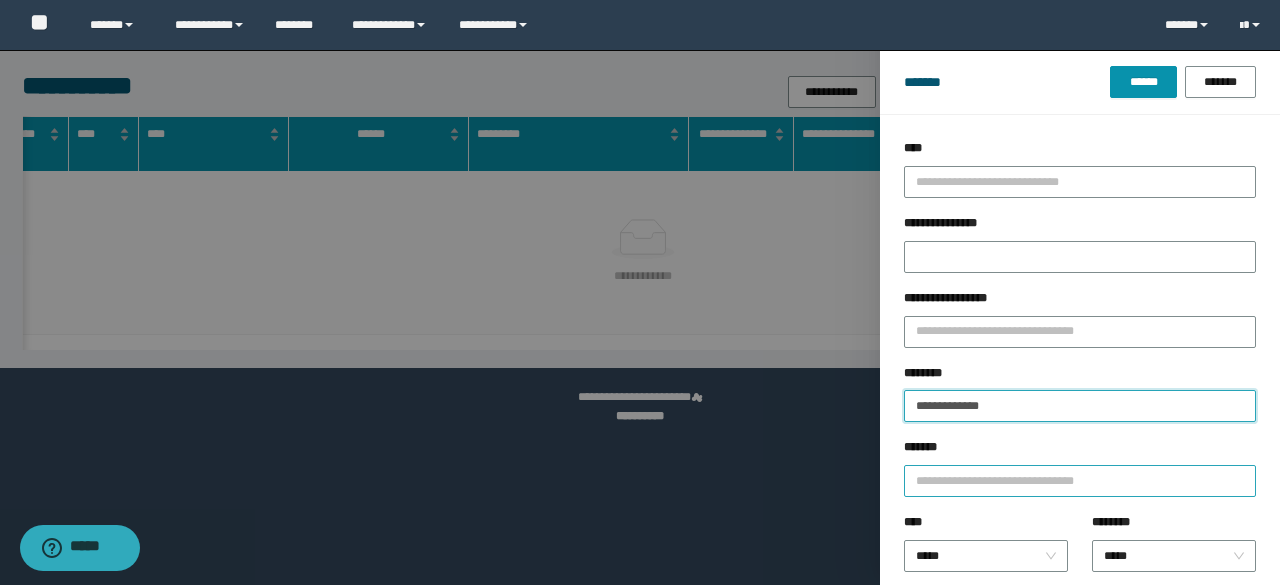 drag, startPoint x: 918, startPoint y: 409, endPoint x: 955, endPoint y: 485, distance: 84.5281 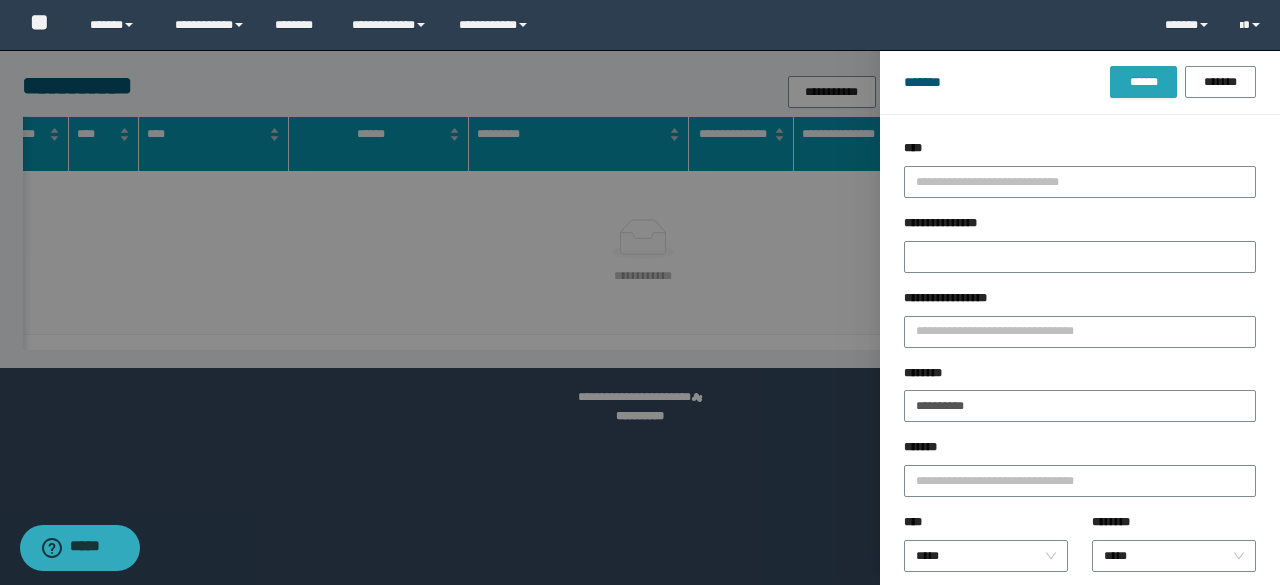 click on "******" at bounding box center [1143, 82] 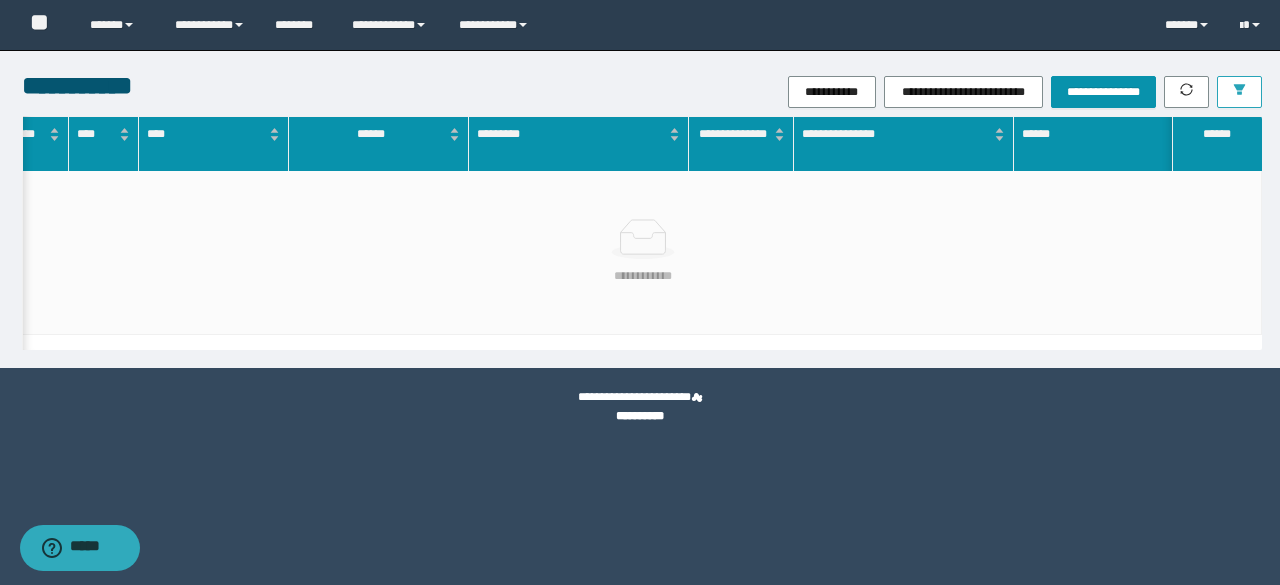 click 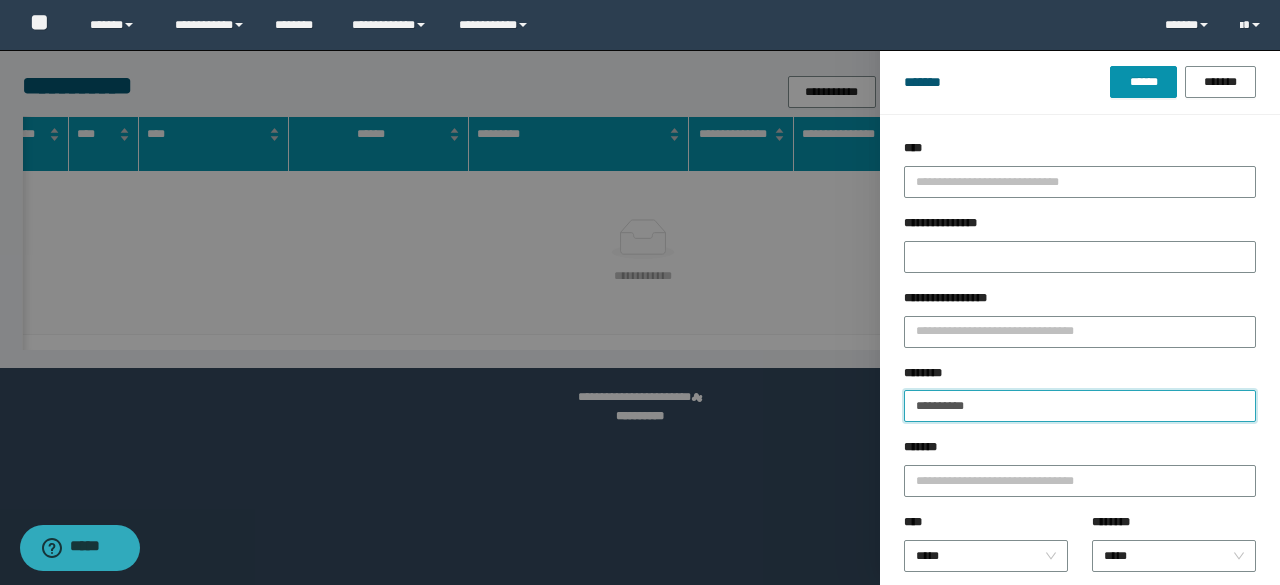 click on "**********" at bounding box center [1080, 406] 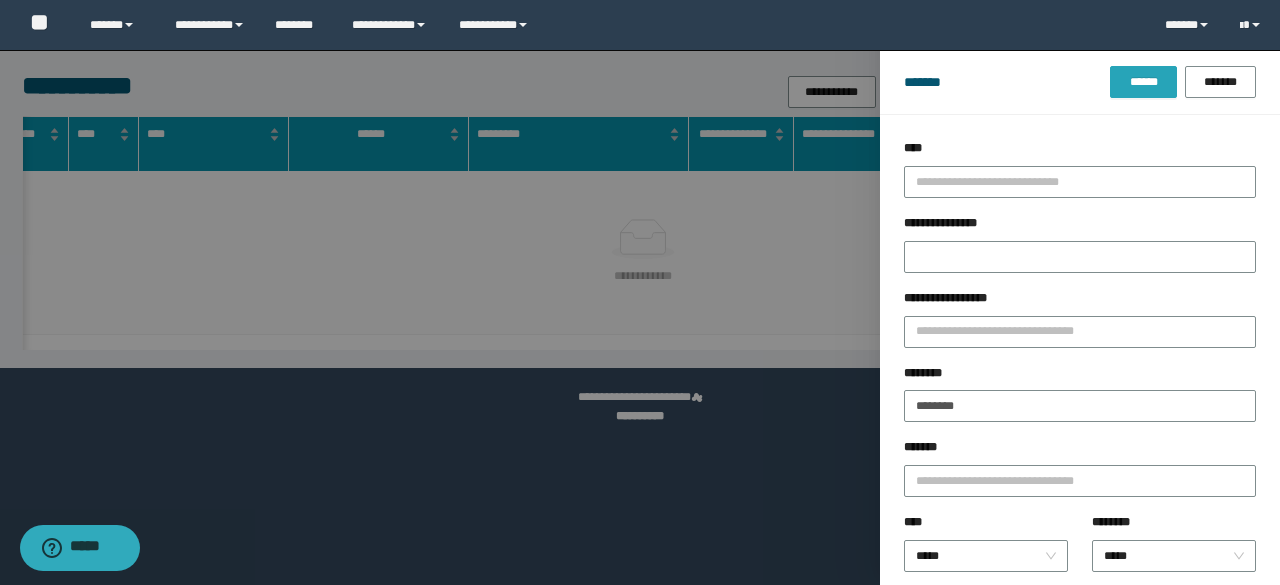 click on "******" at bounding box center [1143, 82] 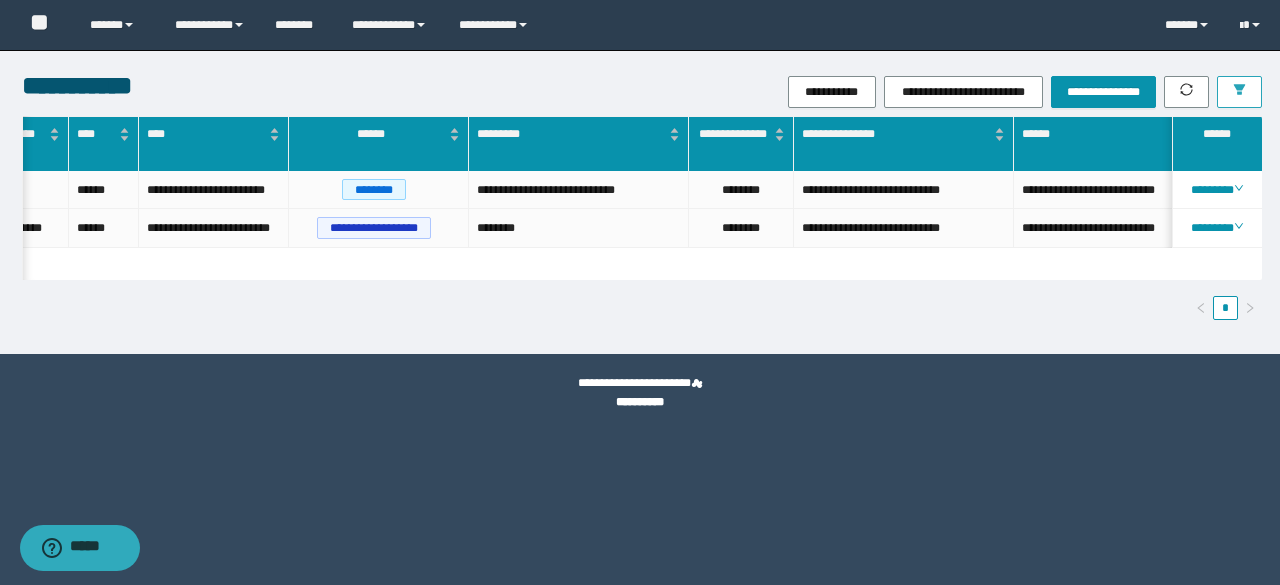 scroll, scrollTop: 0, scrollLeft: 266, axis: horizontal 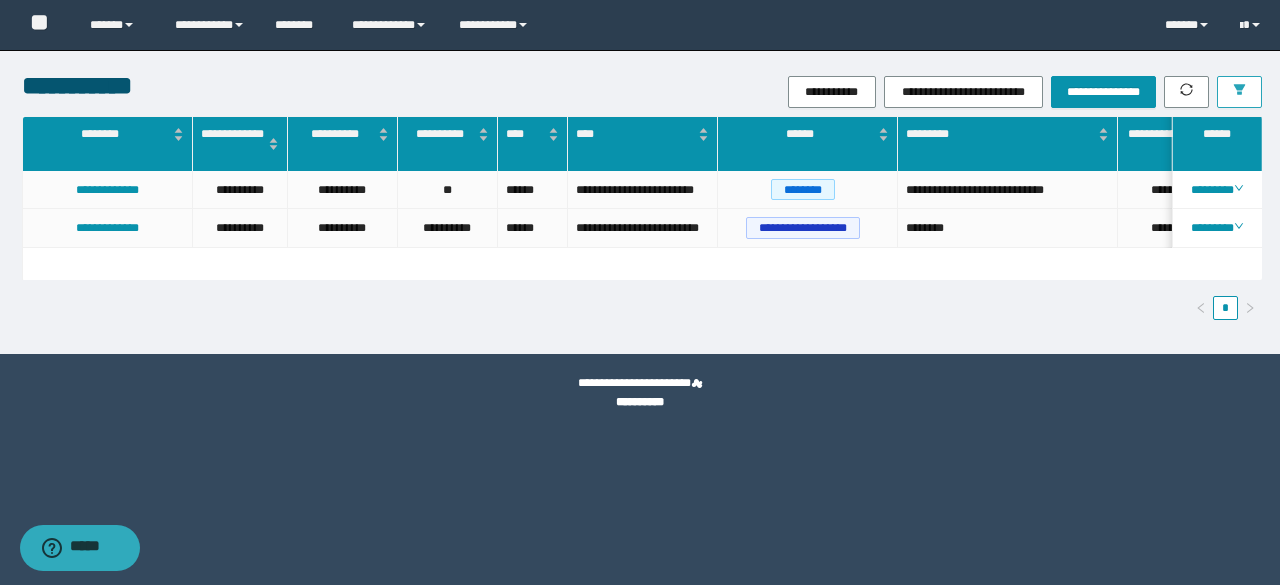 click 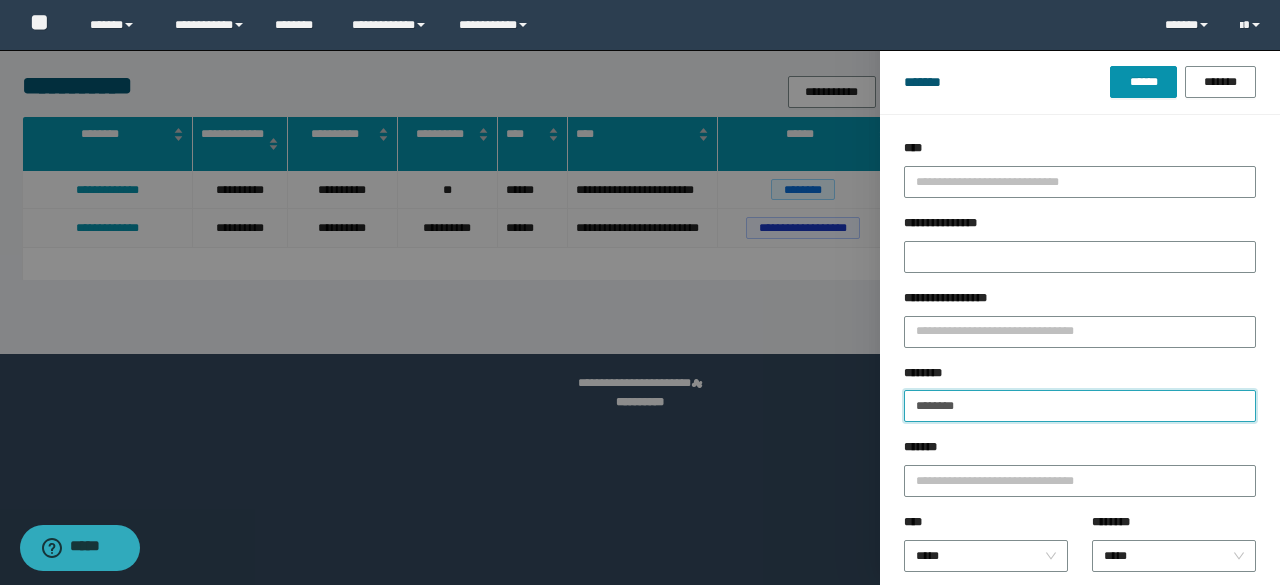 click on "********" at bounding box center (1080, 406) 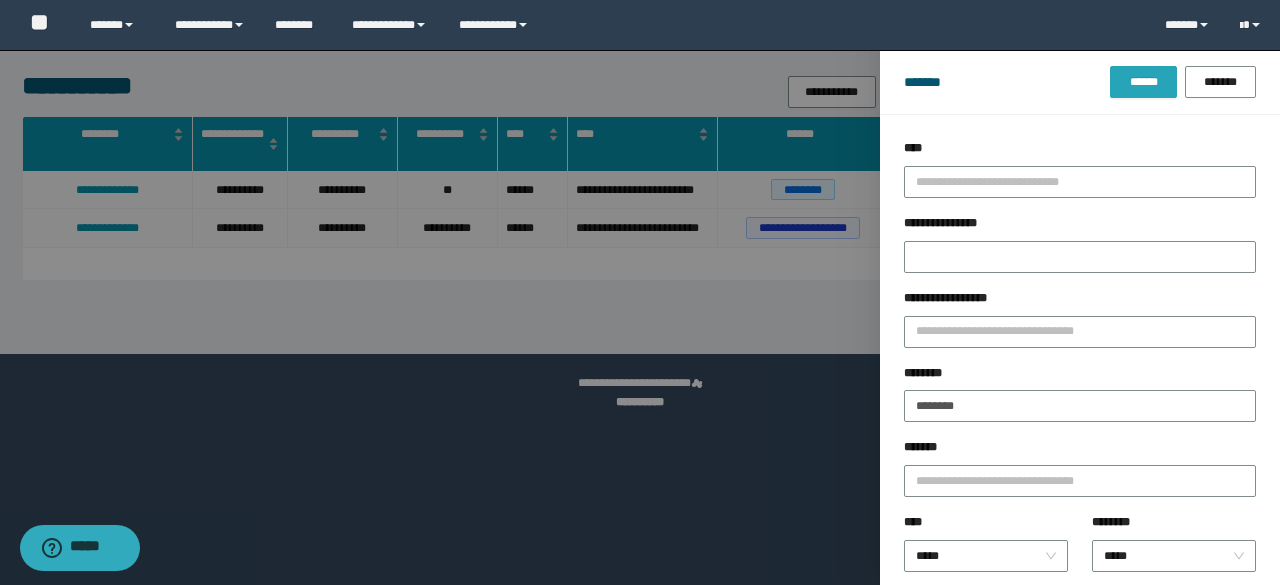 click on "******" at bounding box center [1143, 82] 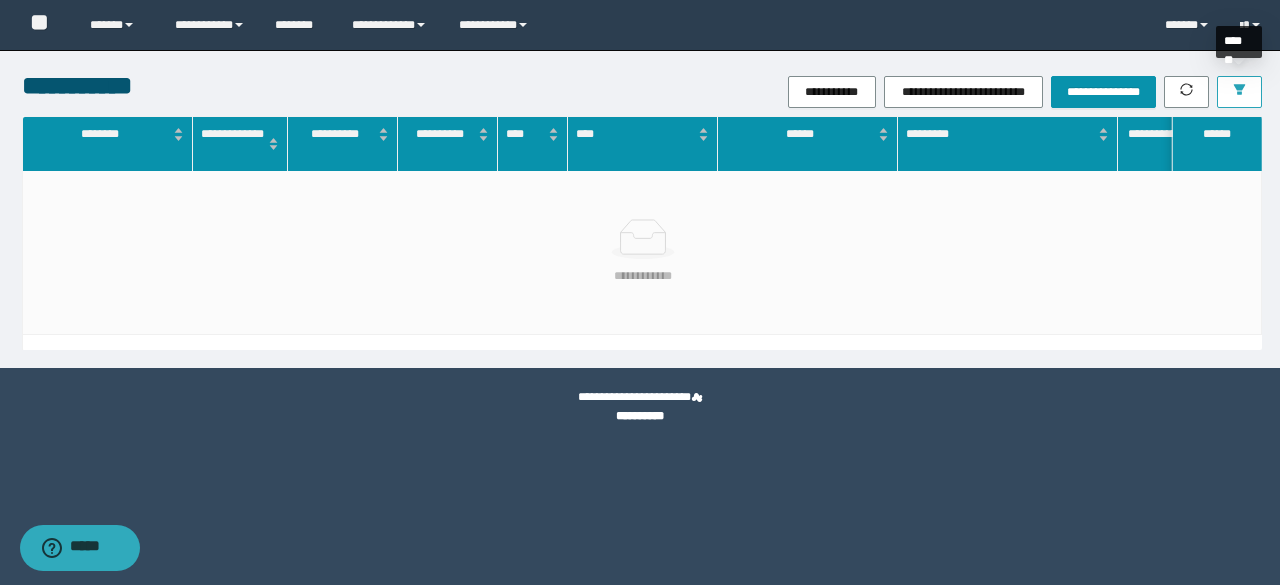 click 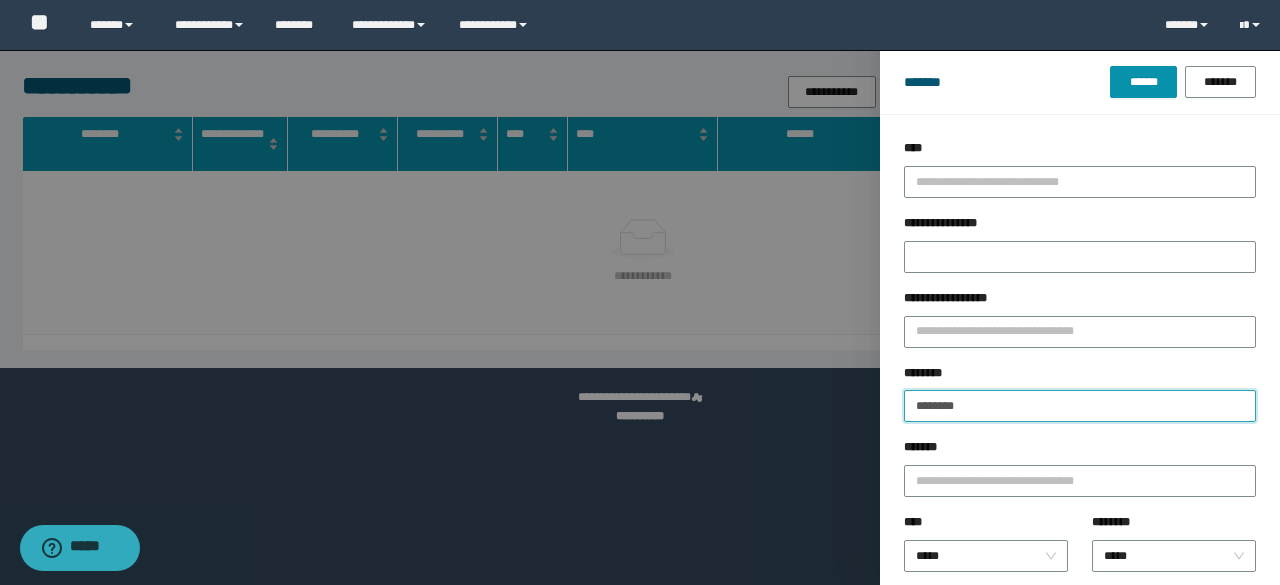 click on "********" at bounding box center (1080, 406) 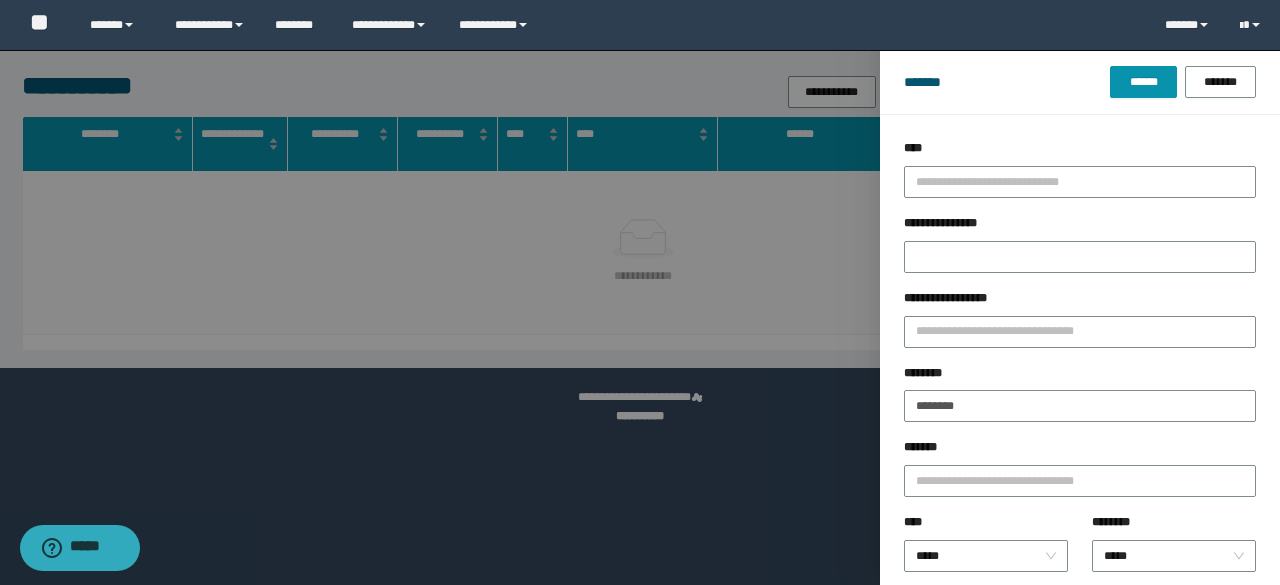 click at bounding box center [640, 292] 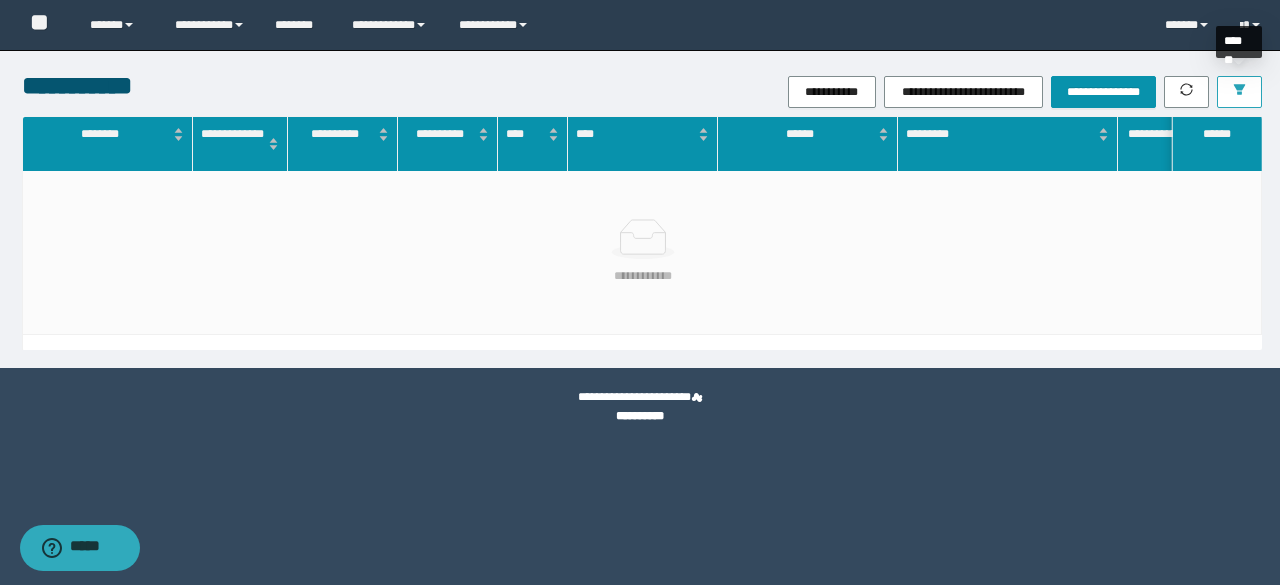 click at bounding box center [1239, 92] 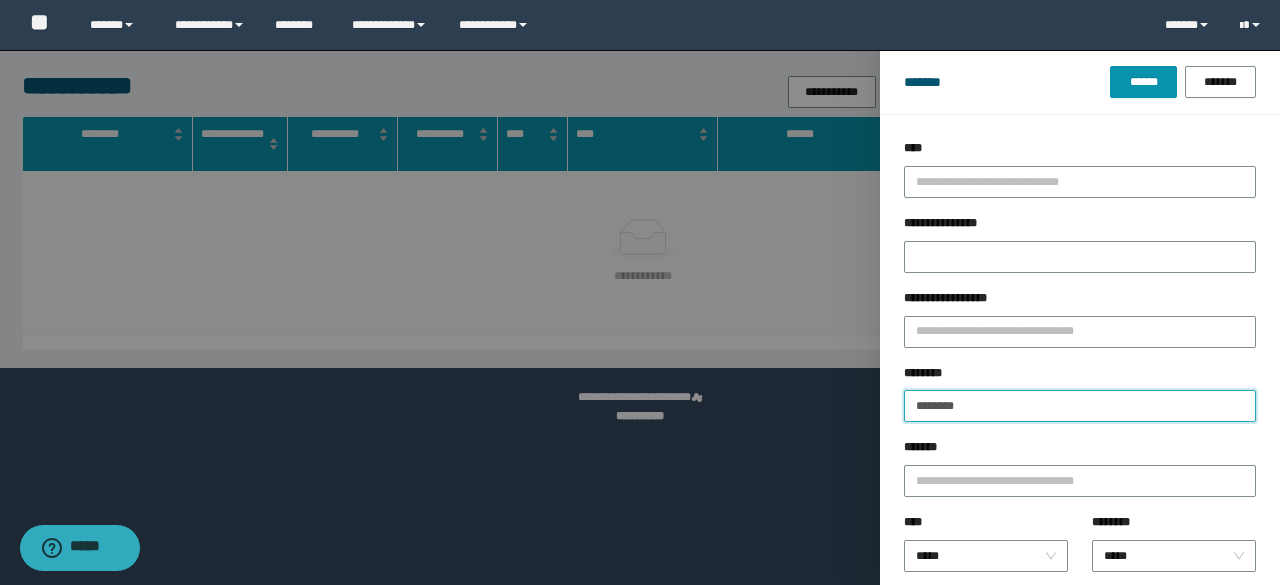 click on "********" at bounding box center (1080, 406) 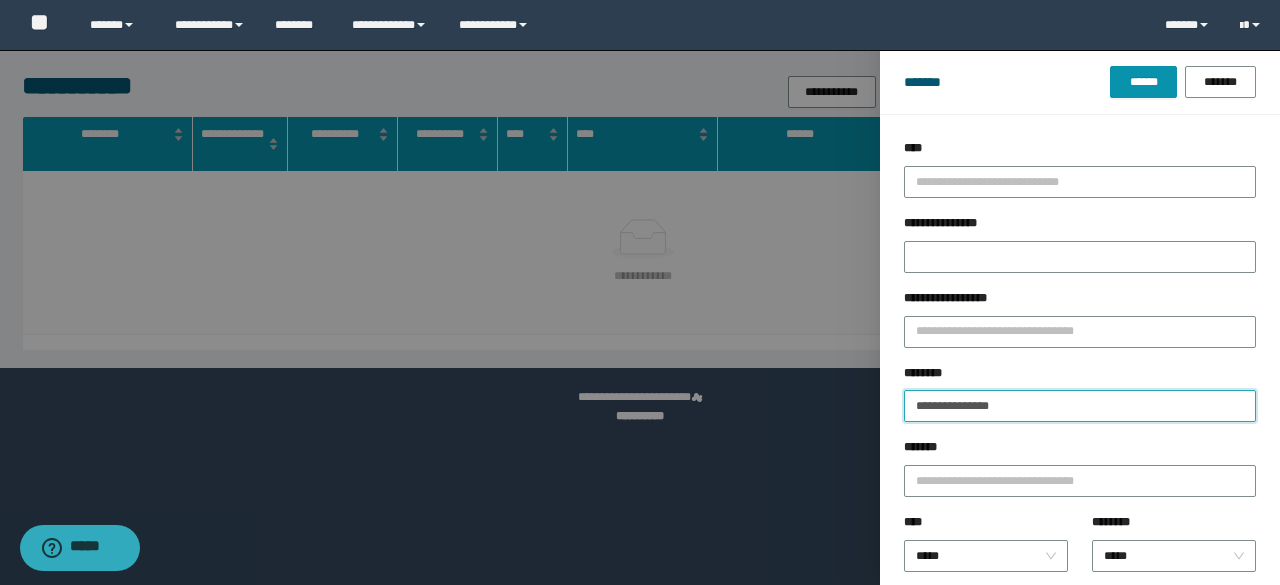 drag, startPoint x: 908, startPoint y: 413, endPoint x: 922, endPoint y: 452, distance: 41.4367 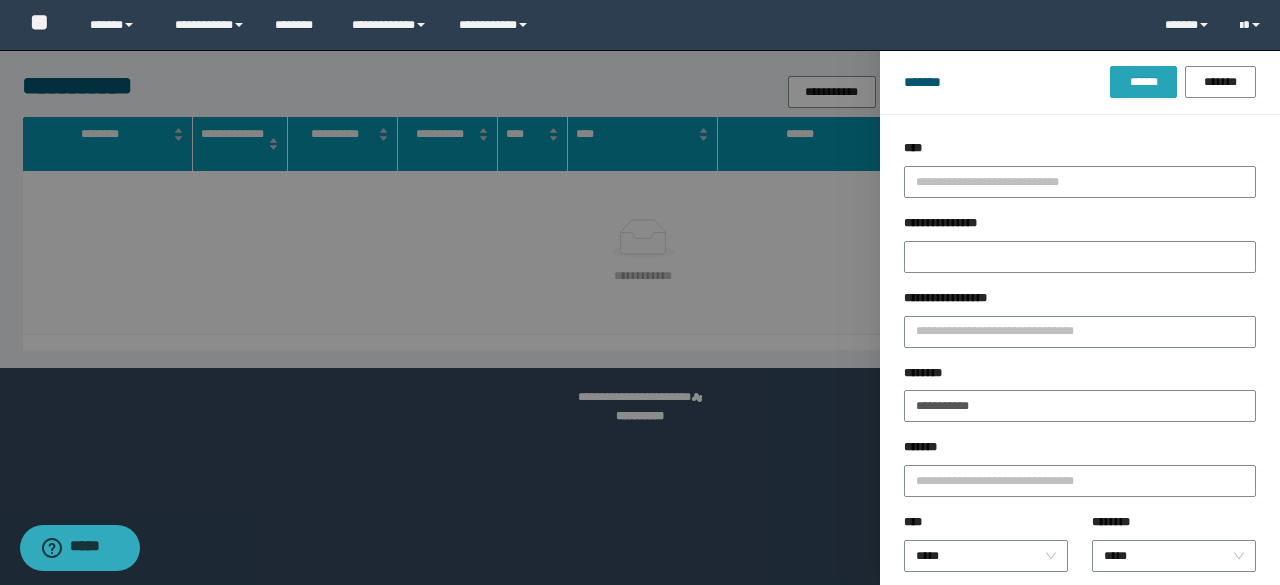 click on "******" at bounding box center [1143, 82] 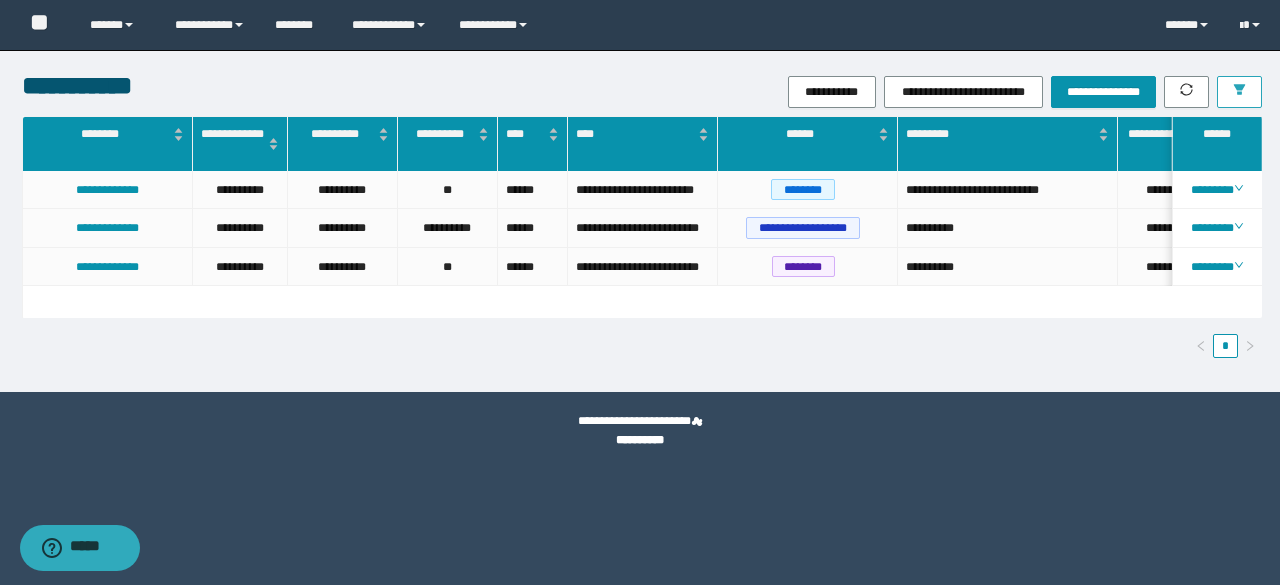 click 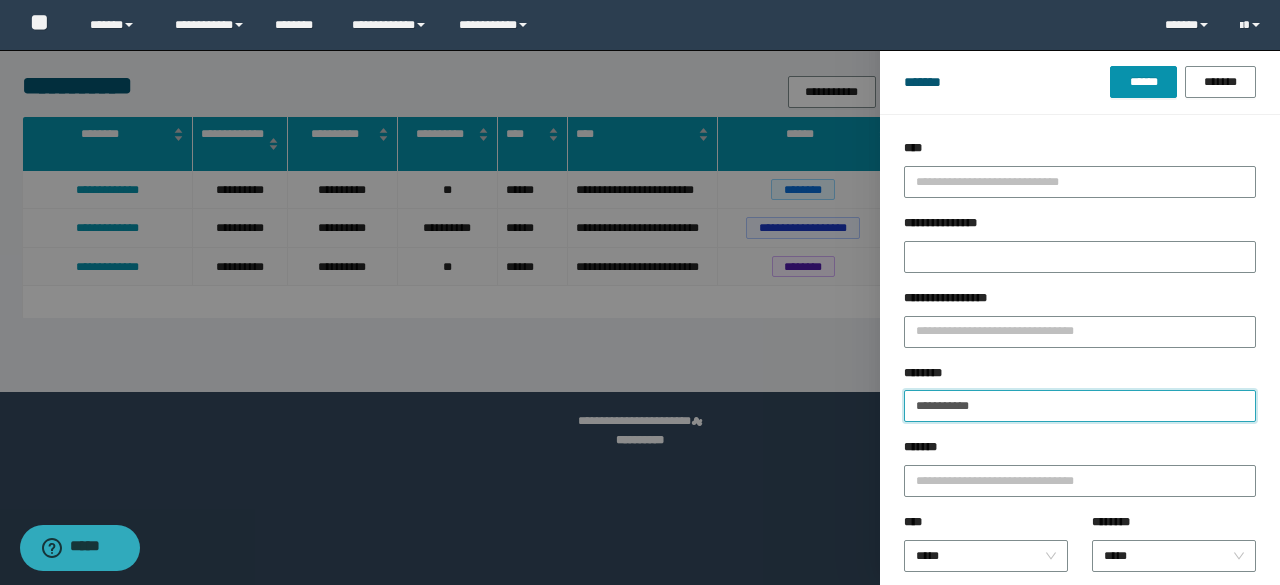 click on "**********" at bounding box center [1080, 406] 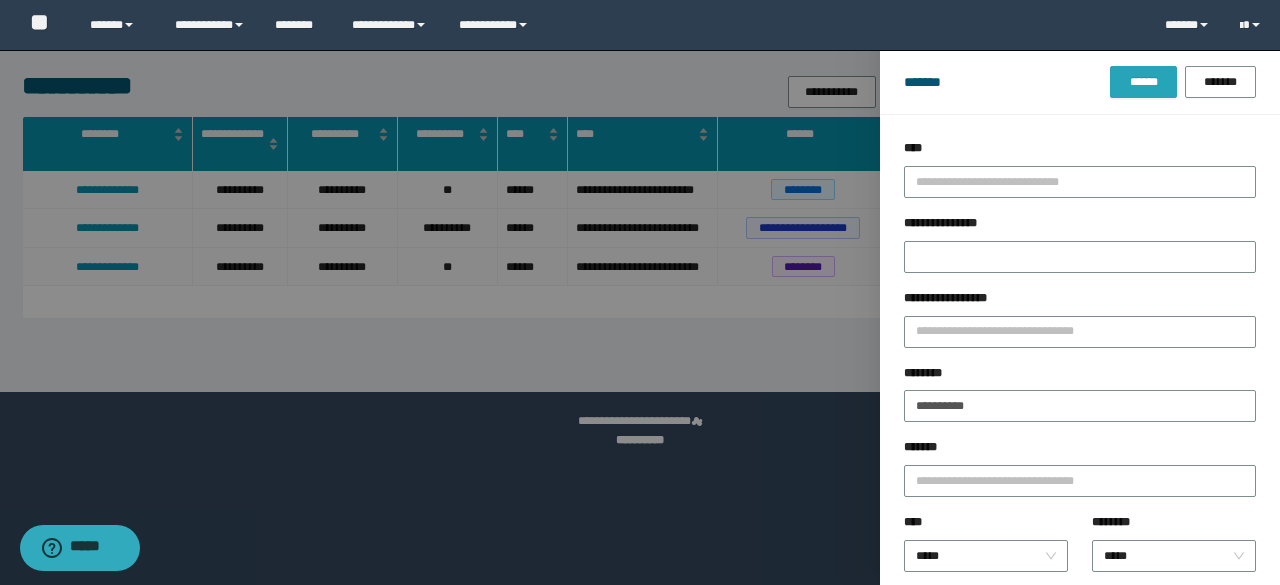 click on "******" at bounding box center [1143, 82] 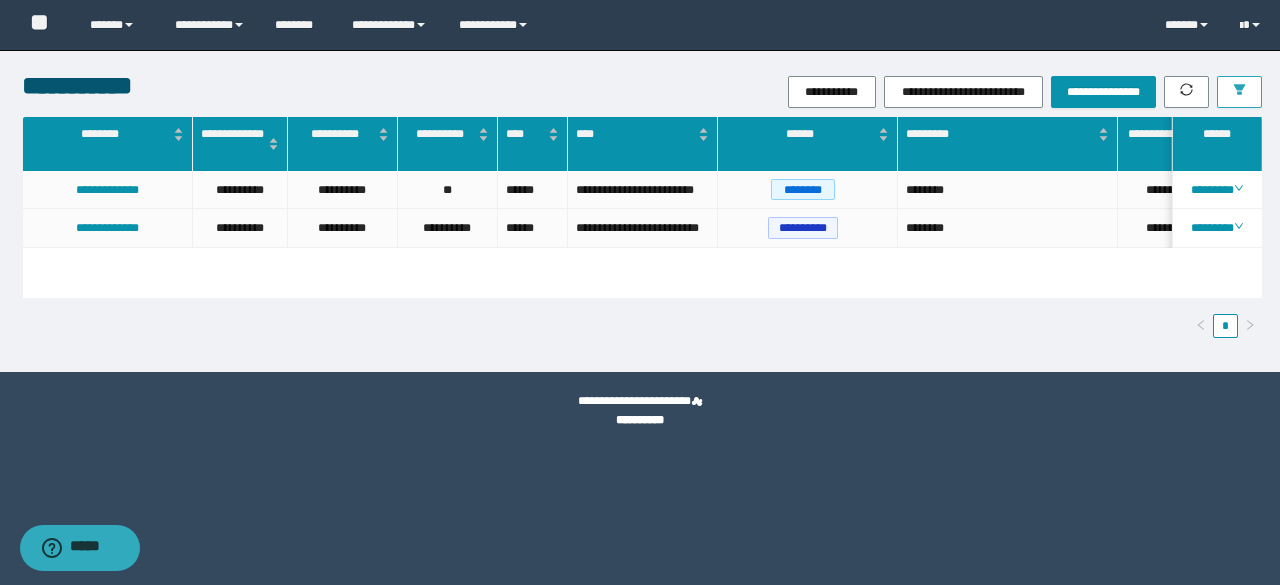 scroll, scrollTop: 0, scrollLeft: 51, axis: horizontal 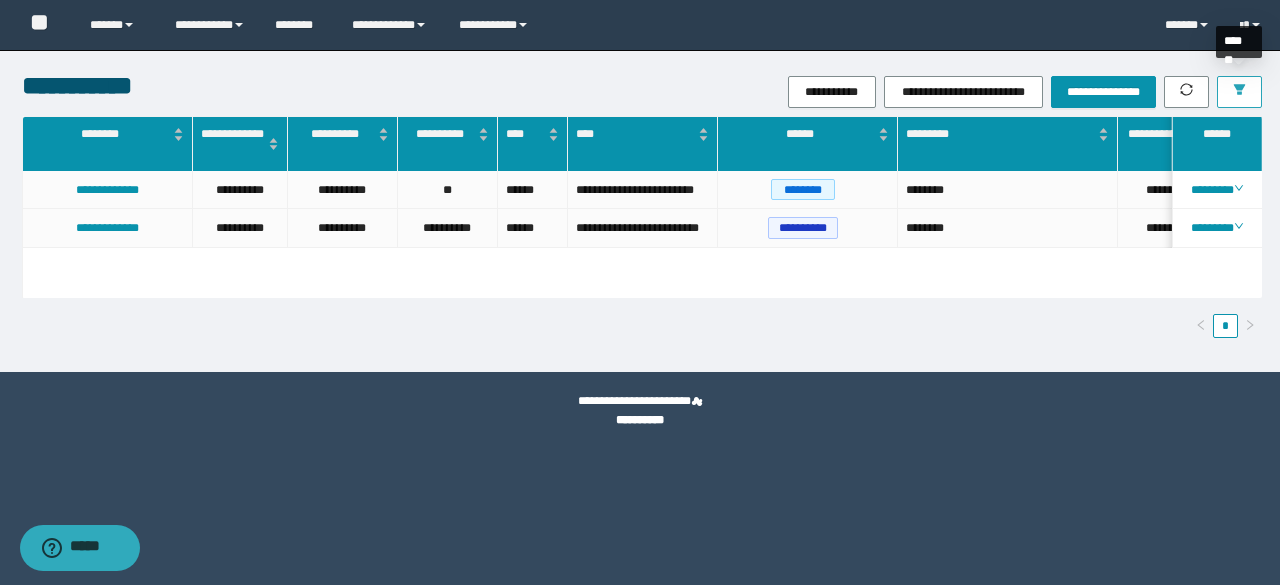 click at bounding box center (1239, 92) 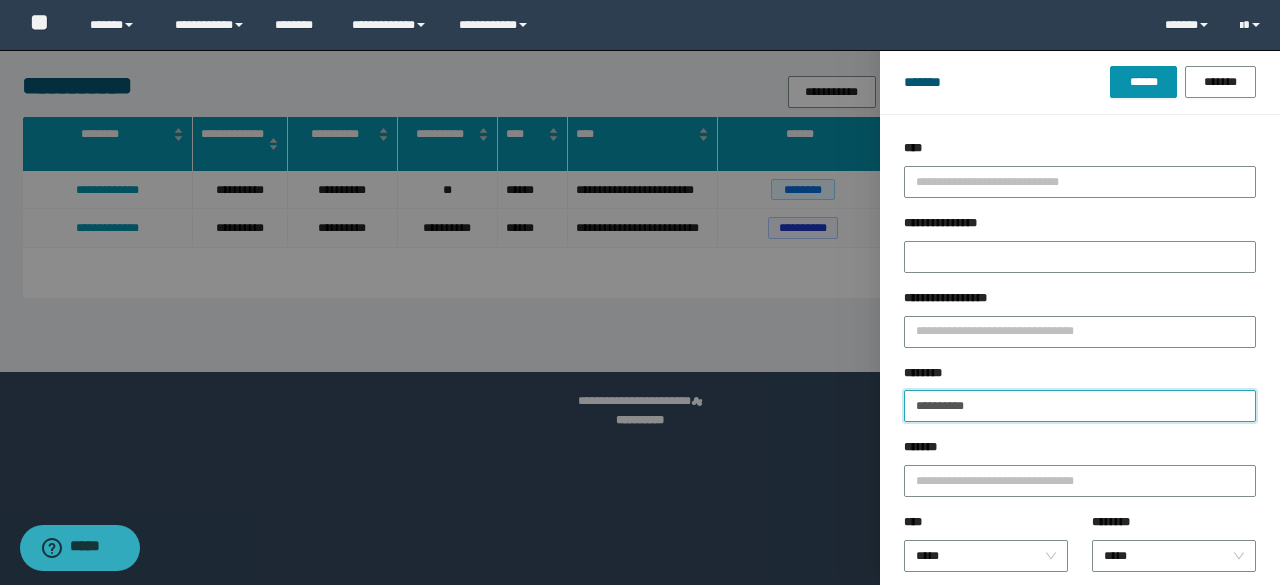 click on "**********" at bounding box center [1080, 406] 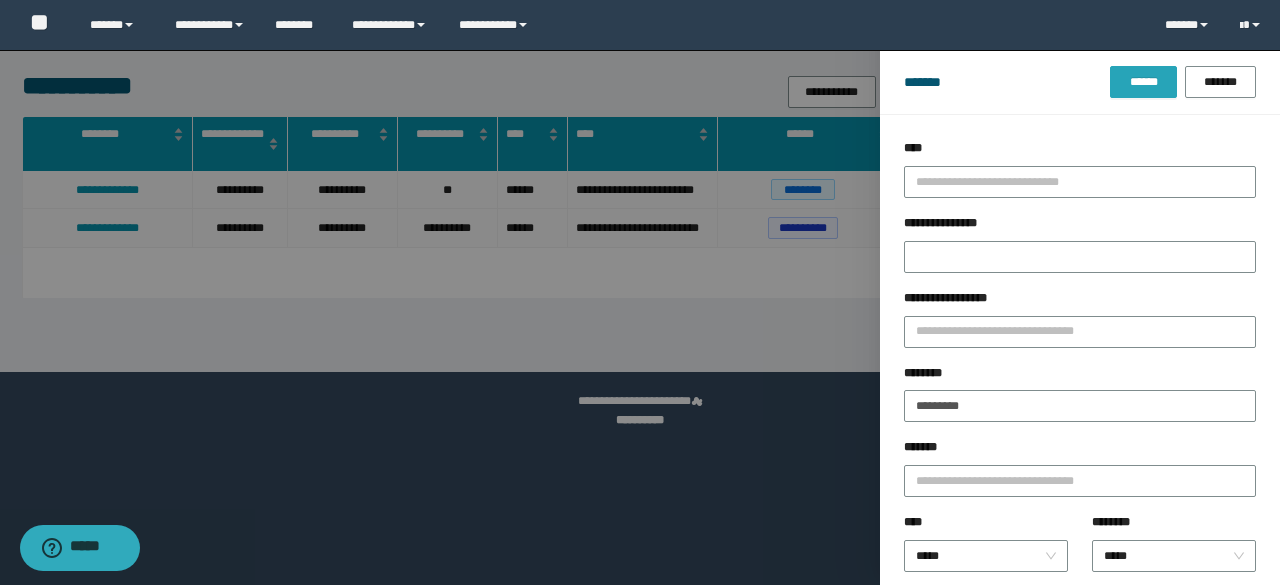 click on "******" at bounding box center (1143, 82) 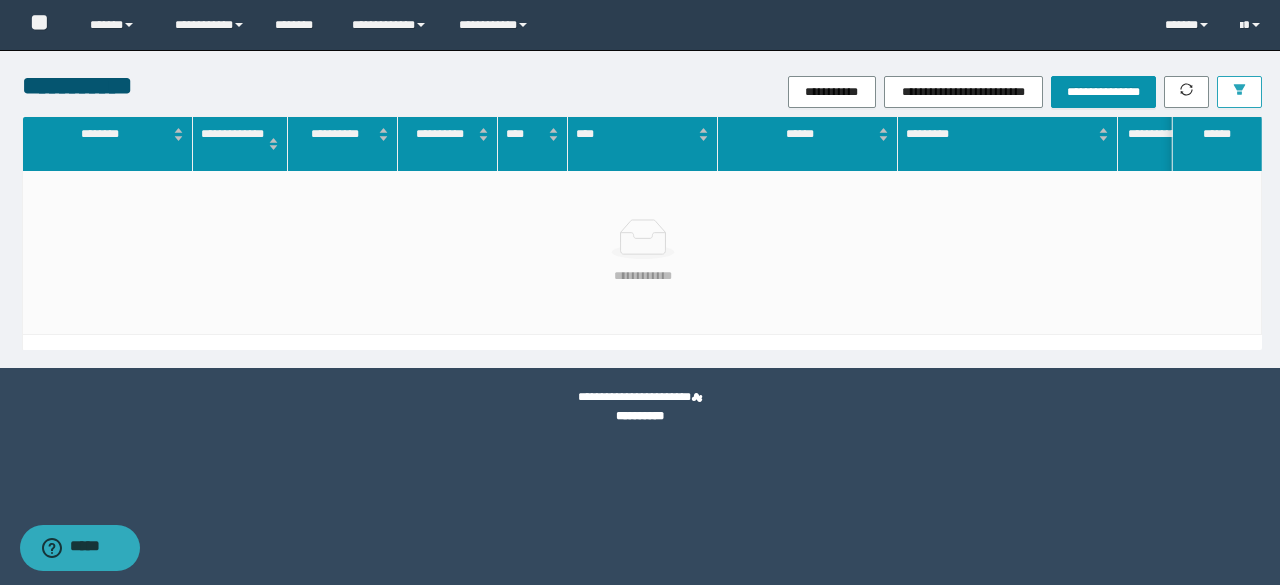 click at bounding box center [1239, 92] 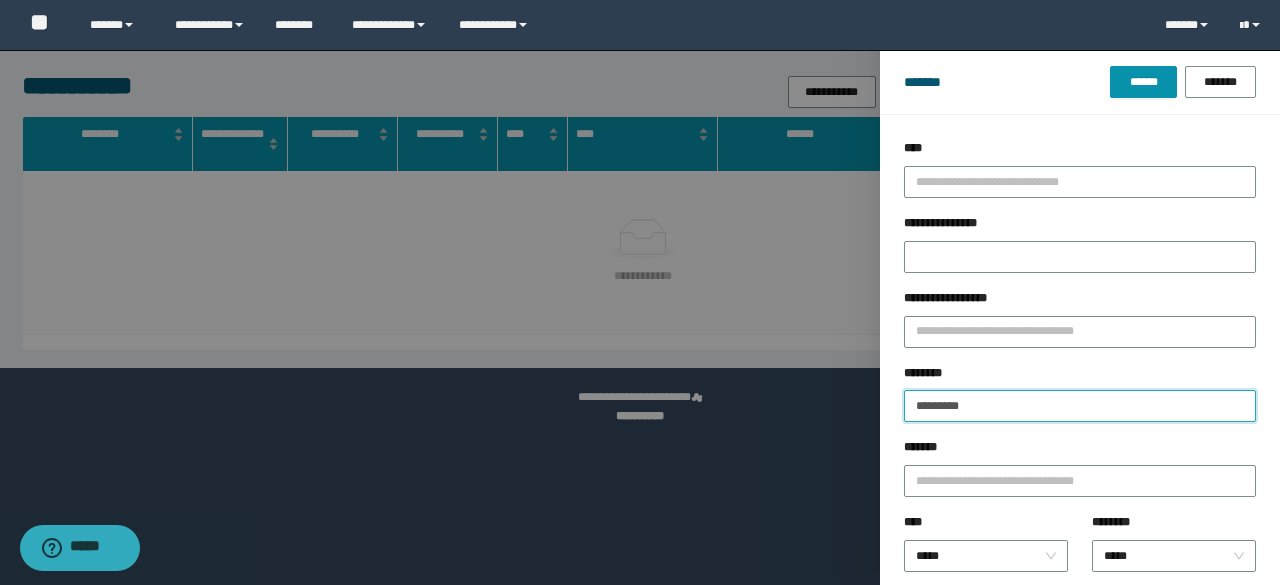 click on "********" at bounding box center (1080, 406) 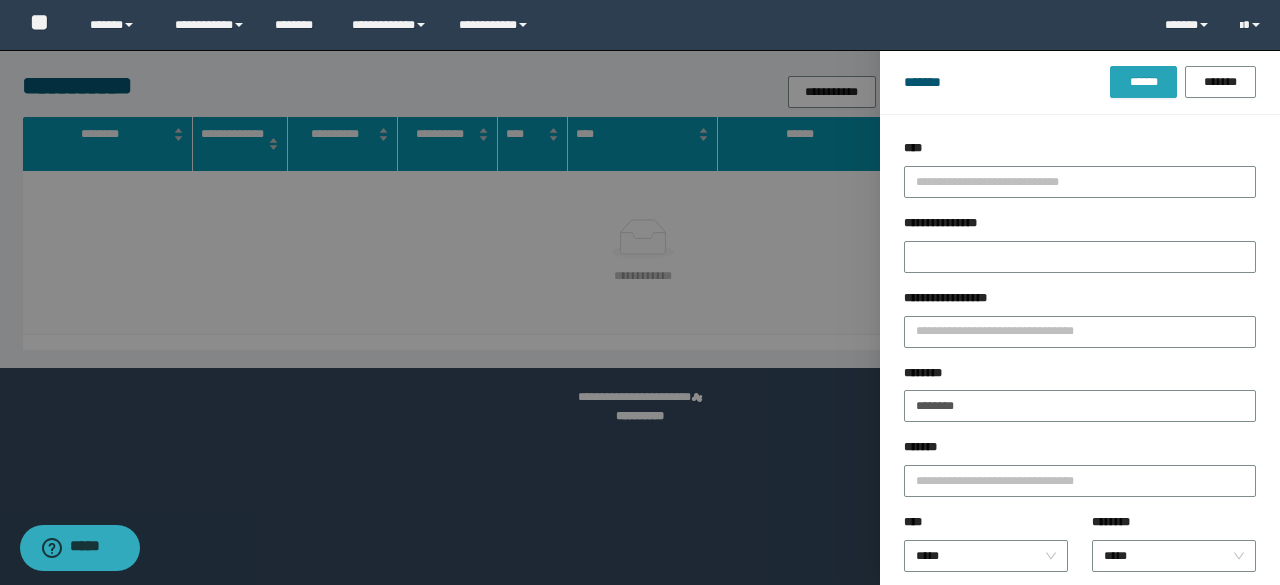 click on "******" at bounding box center (1143, 82) 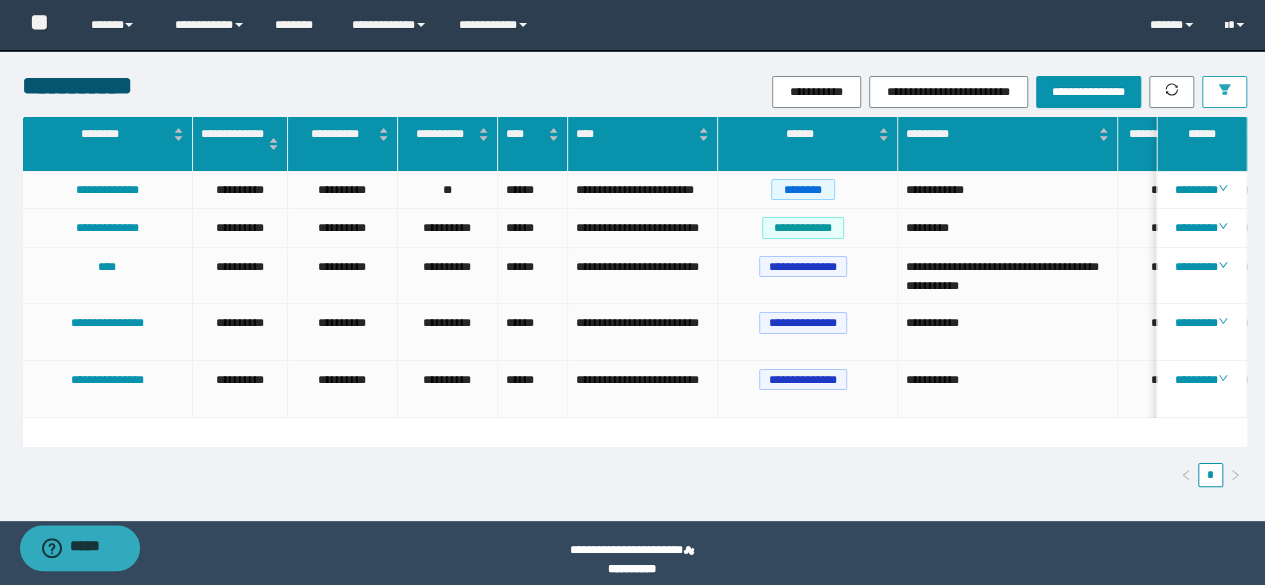 scroll, scrollTop: 0, scrollLeft: 20, axis: horizontal 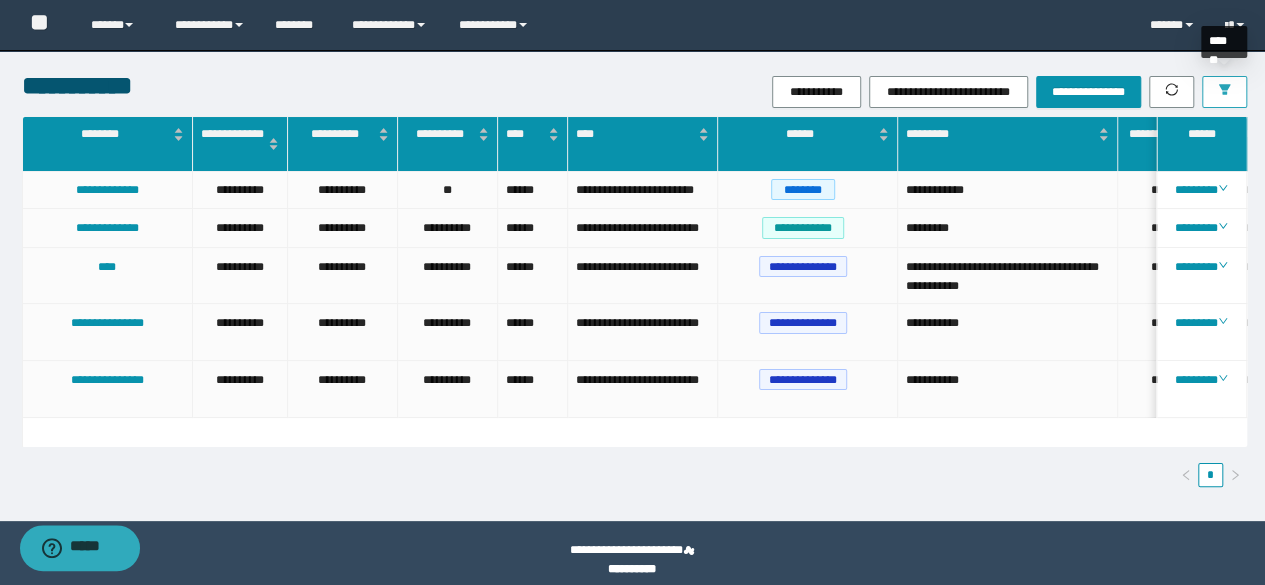 click 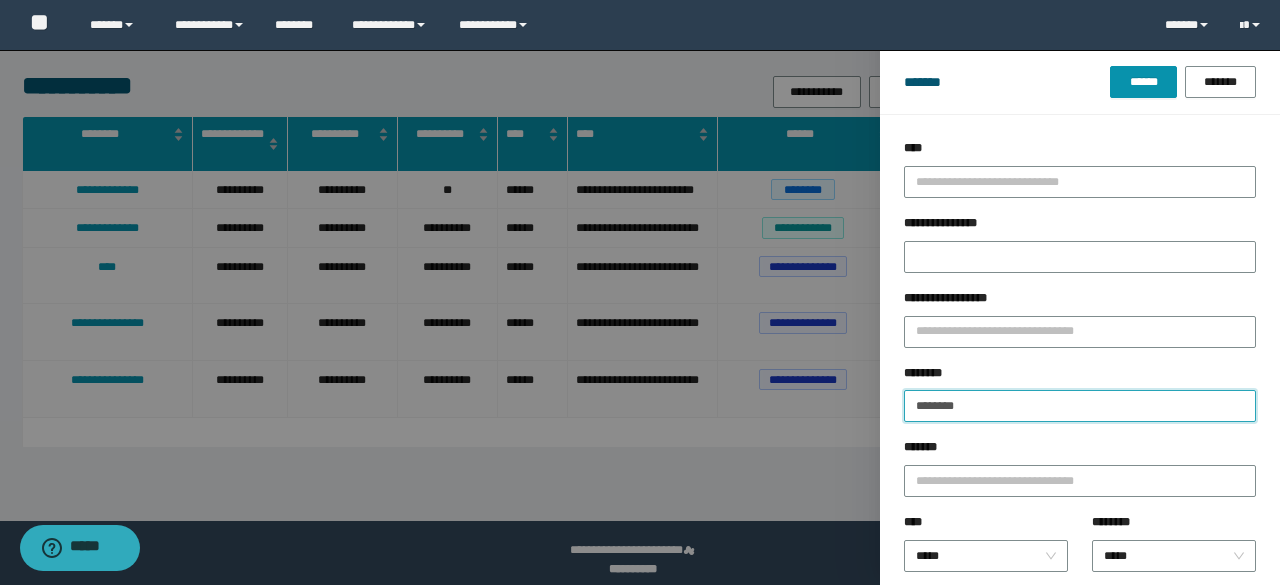 click on "********" at bounding box center (1080, 406) 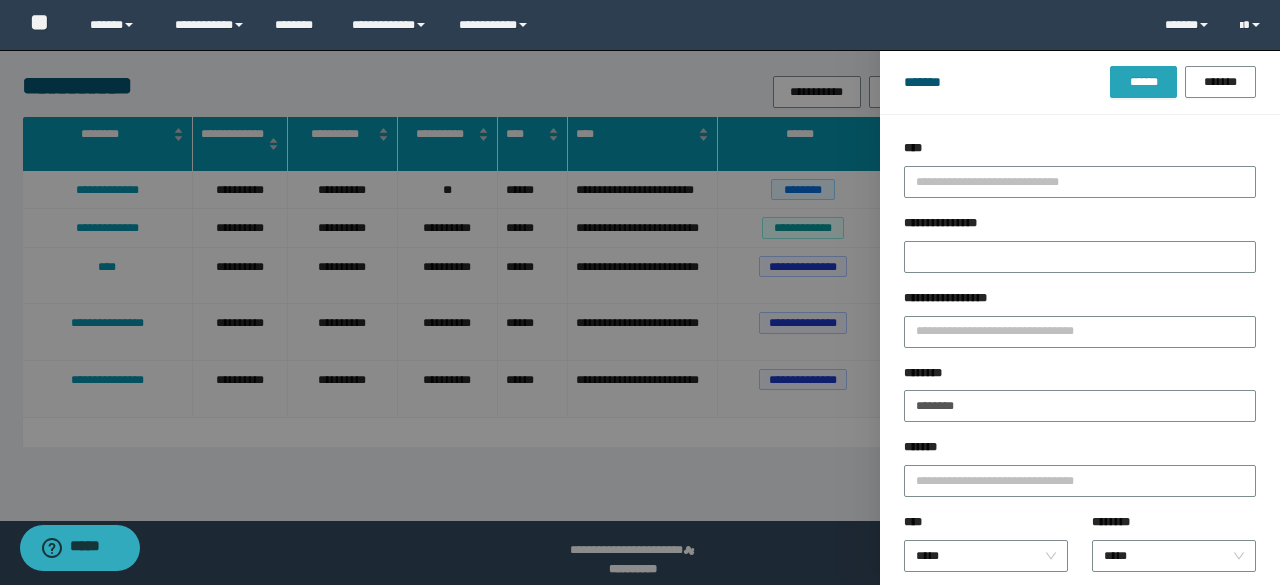 click on "******" at bounding box center (1143, 82) 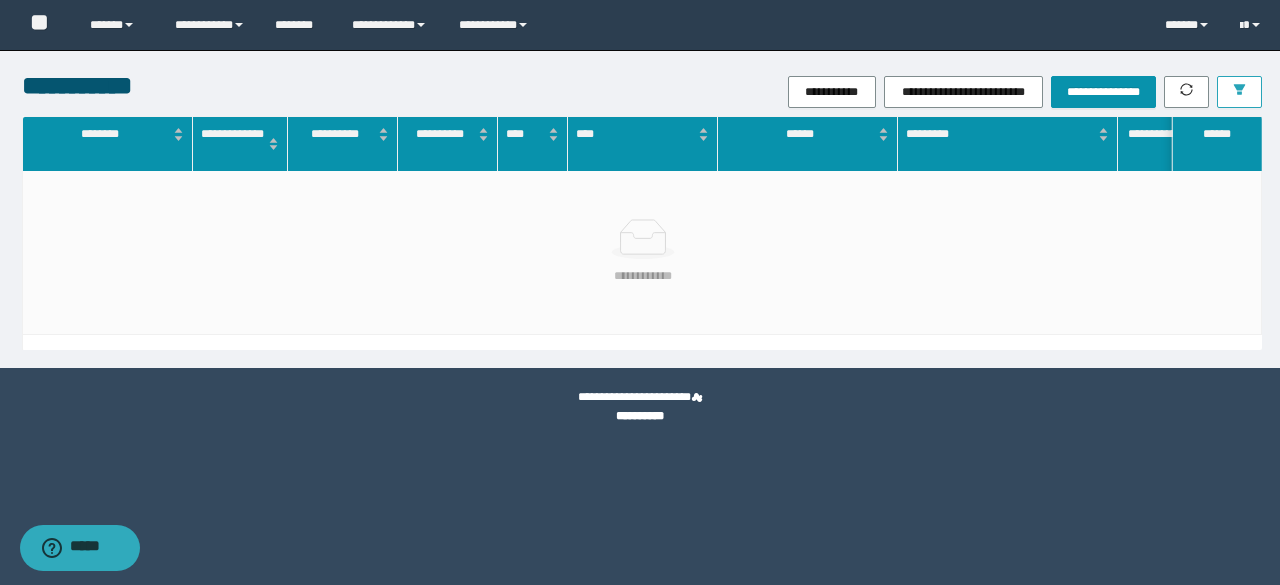 click 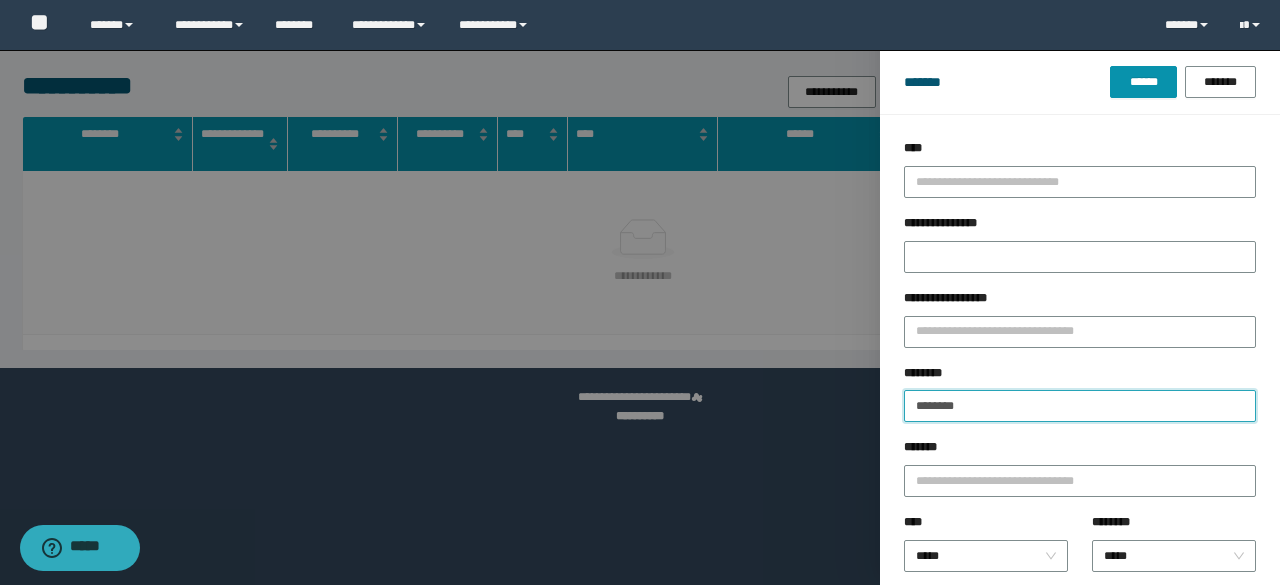 click on "********" at bounding box center [1080, 406] 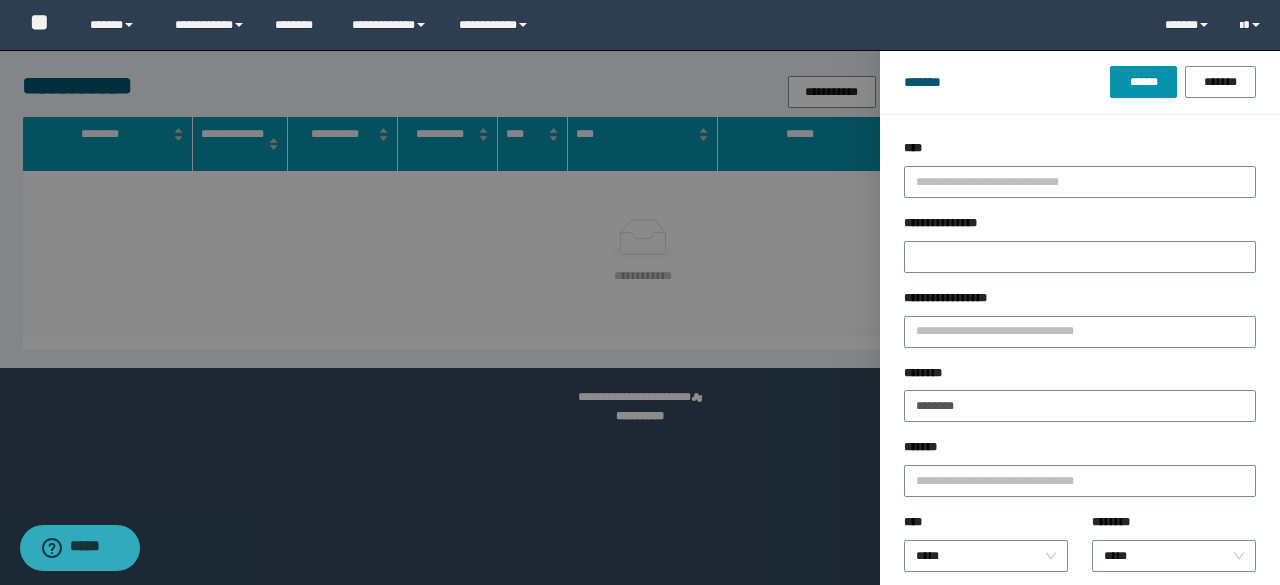 click on "******** ********" at bounding box center [1080, 401] 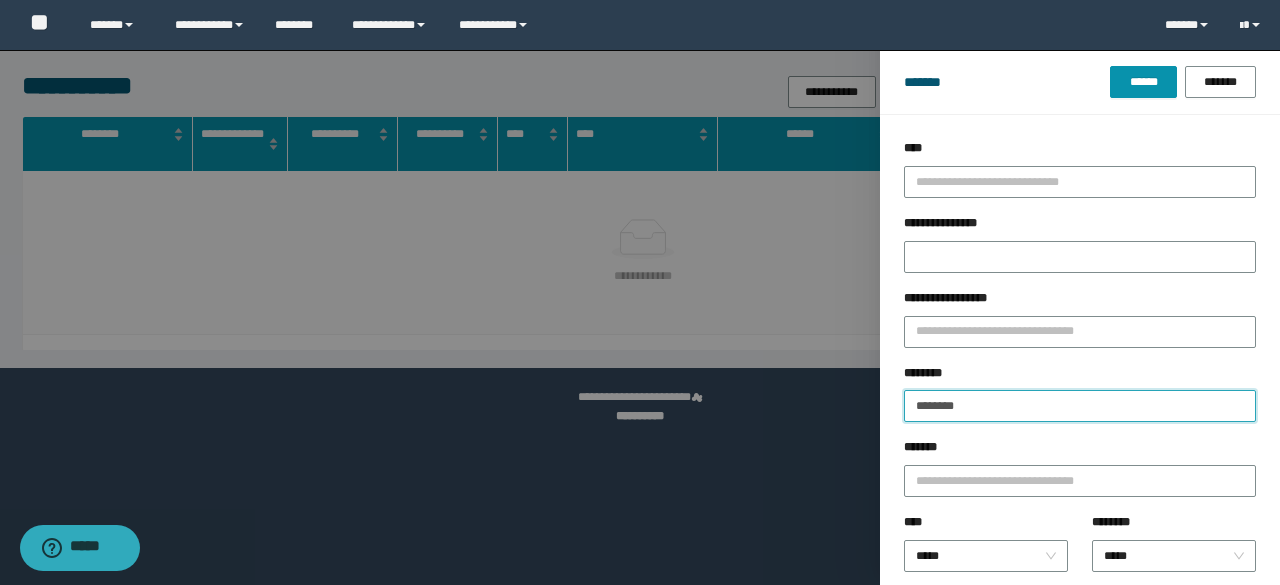 drag, startPoint x: 906, startPoint y: 406, endPoint x: 918, endPoint y: 451, distance: 46.572525 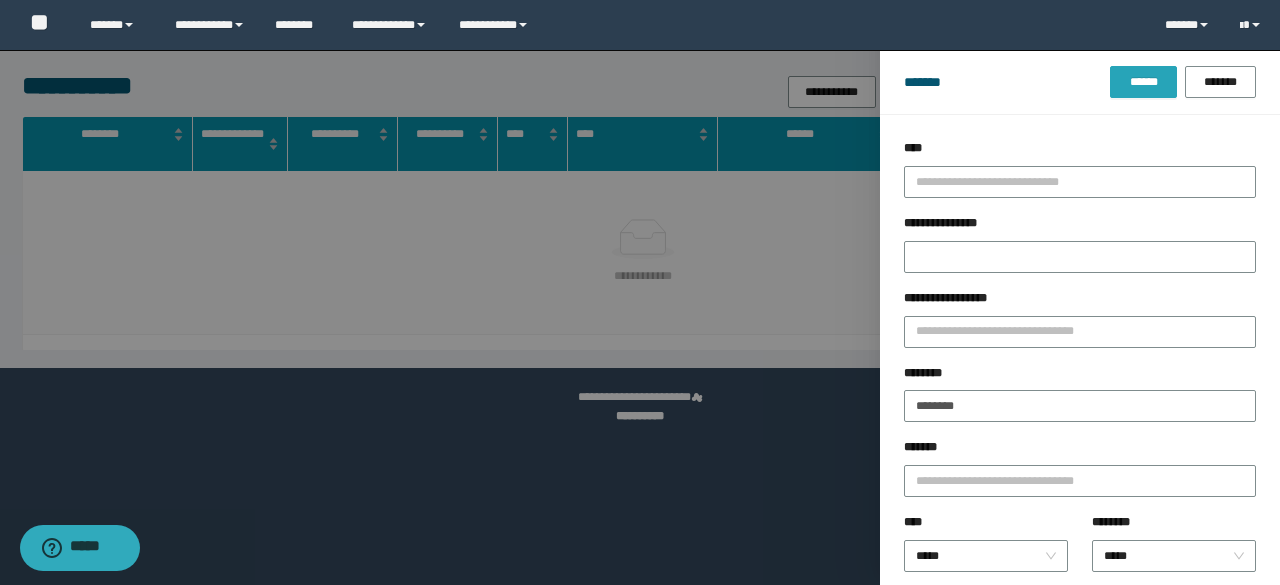 click on "******" at bounding box center (1143, 82) 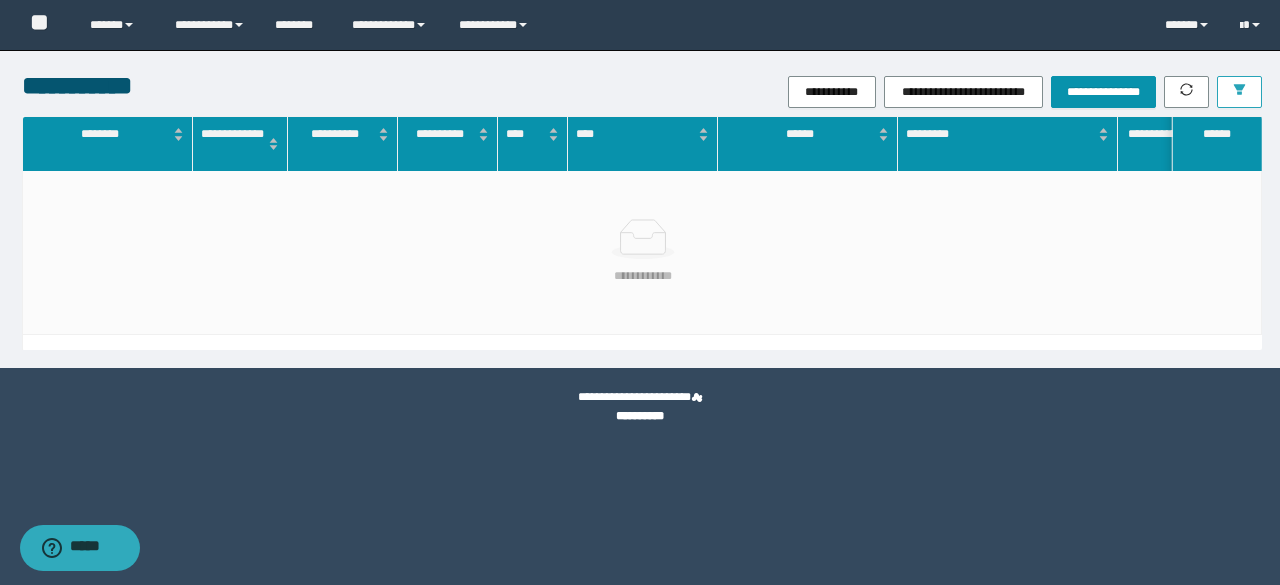 click at bounding box center (1239, 92) 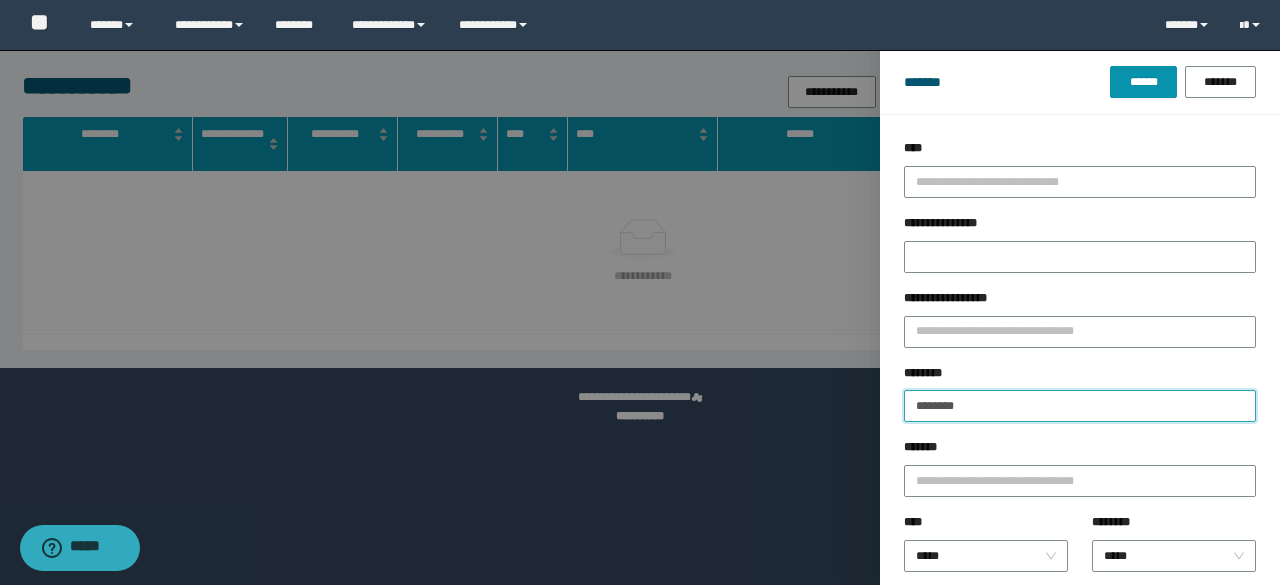 click on "********" at bounding box center (1080, 406) 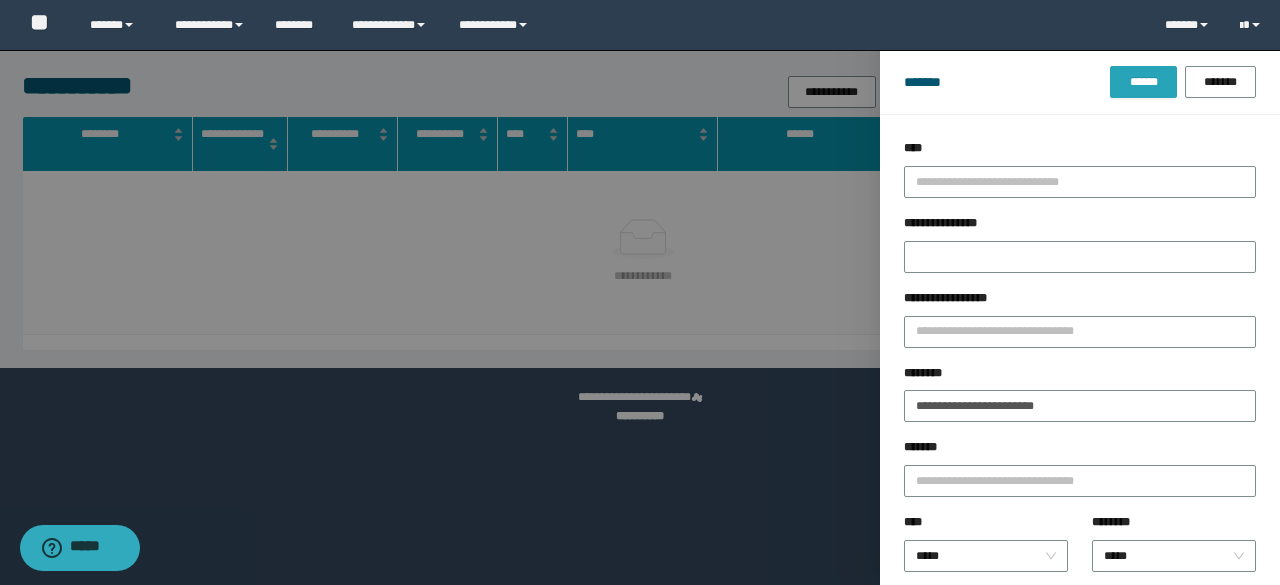 click on "******" at bounding box center [1143, 82] 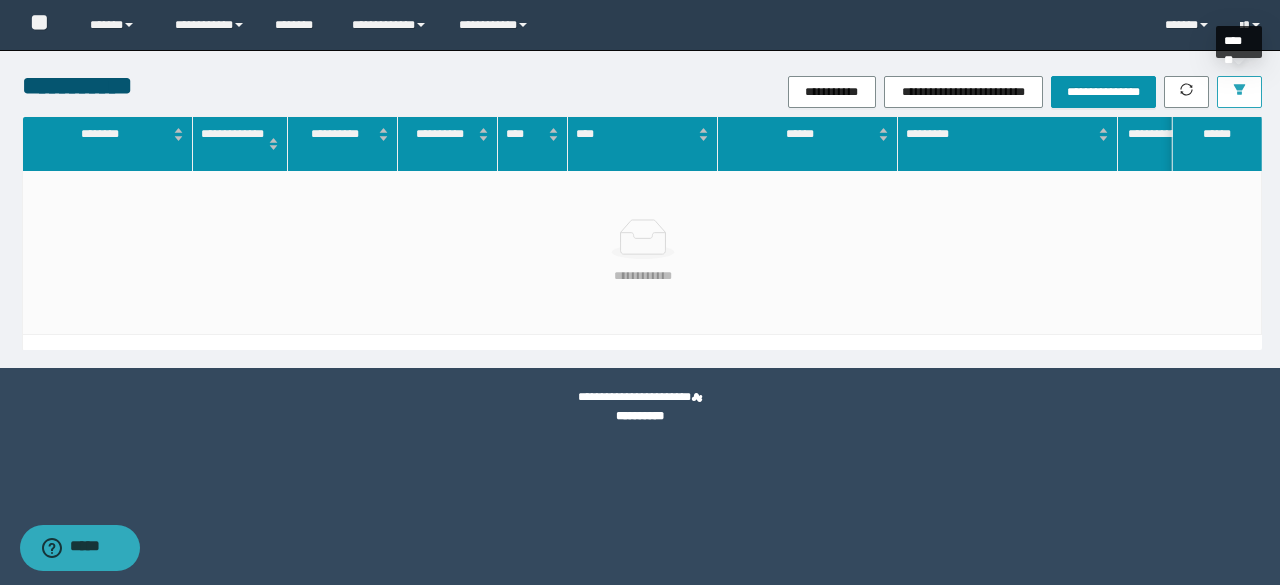 click 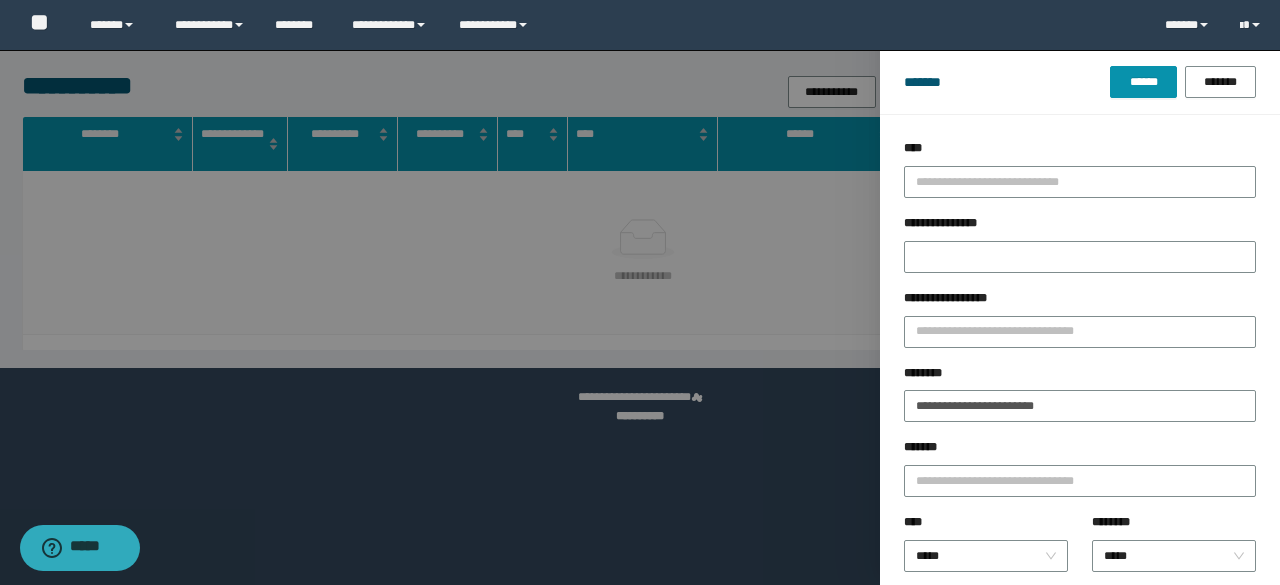 click at bounding box center [640, 292] 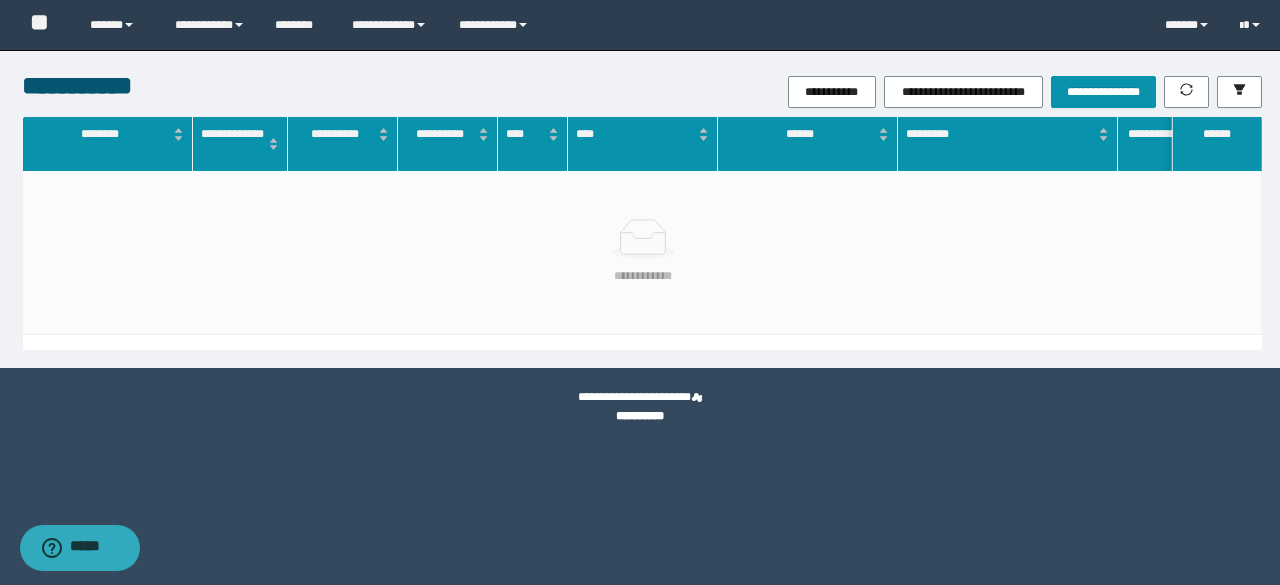 click on "**********" at bounding box center (848, 92) 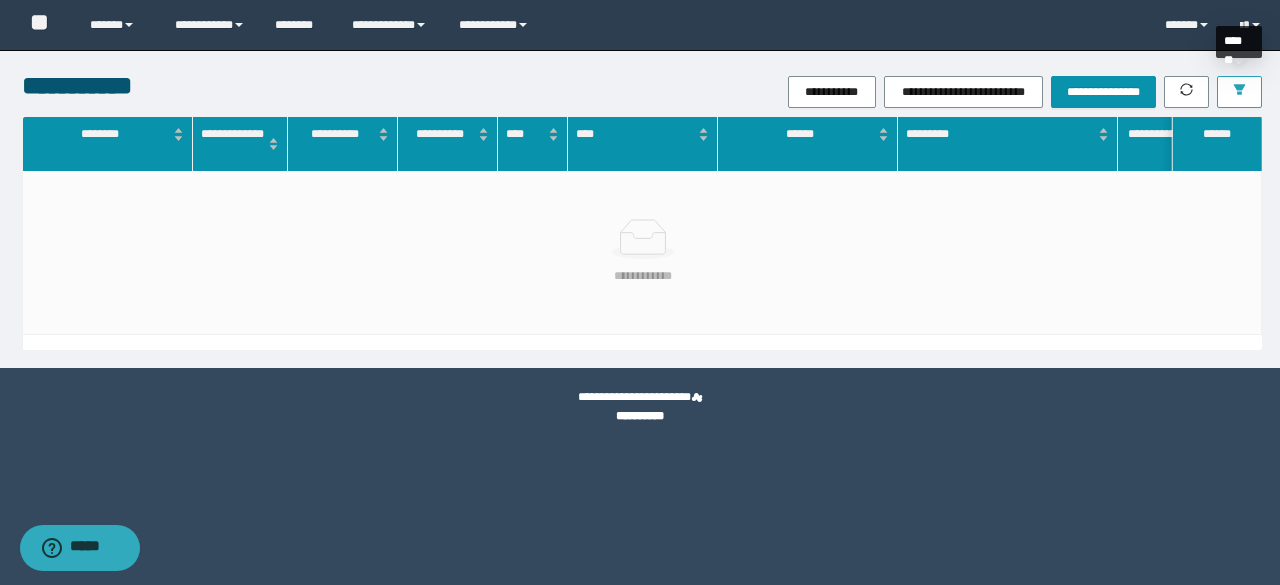 click at bounding box center (1239, 92) 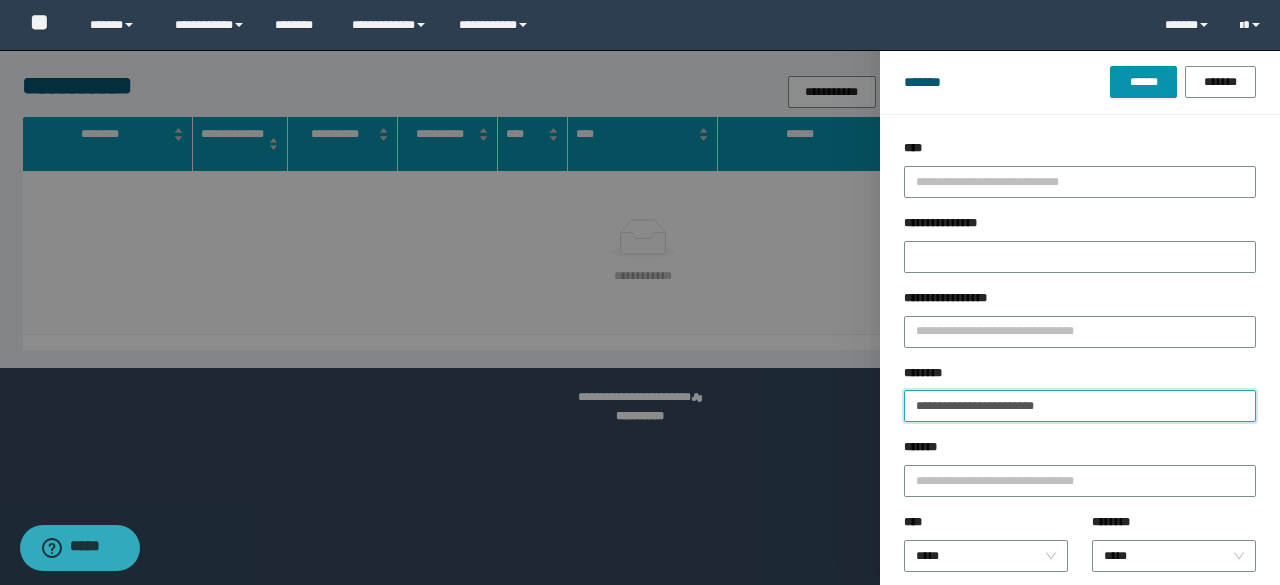 click on "**********" at bounding box center [1080, 406] 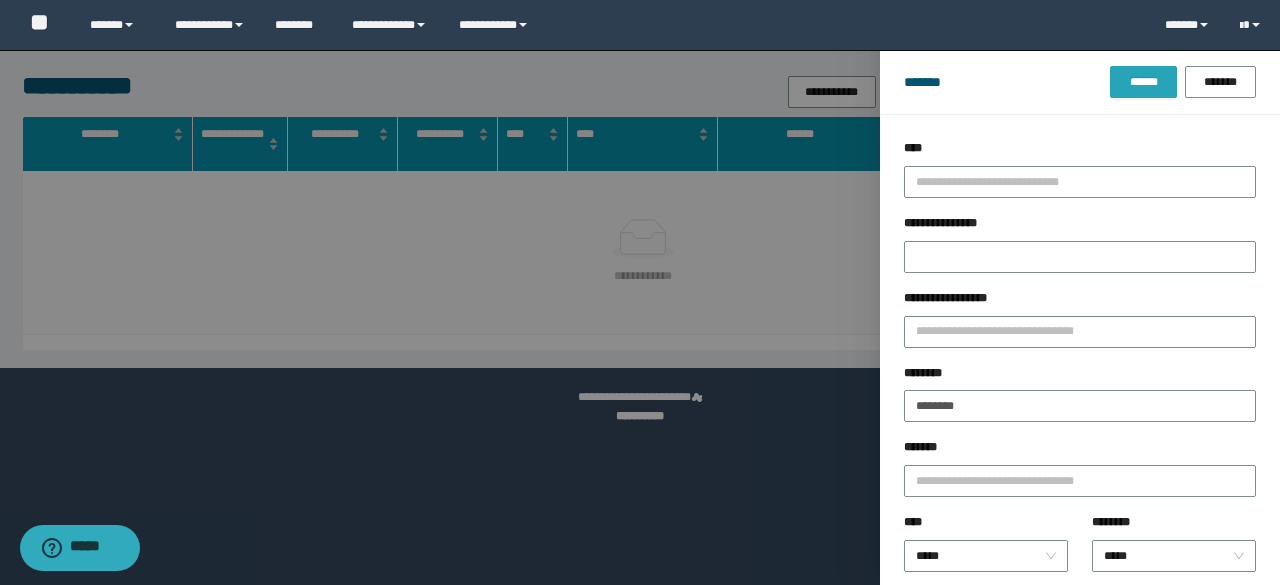 click on "******" at bounding box center (1143, 82) 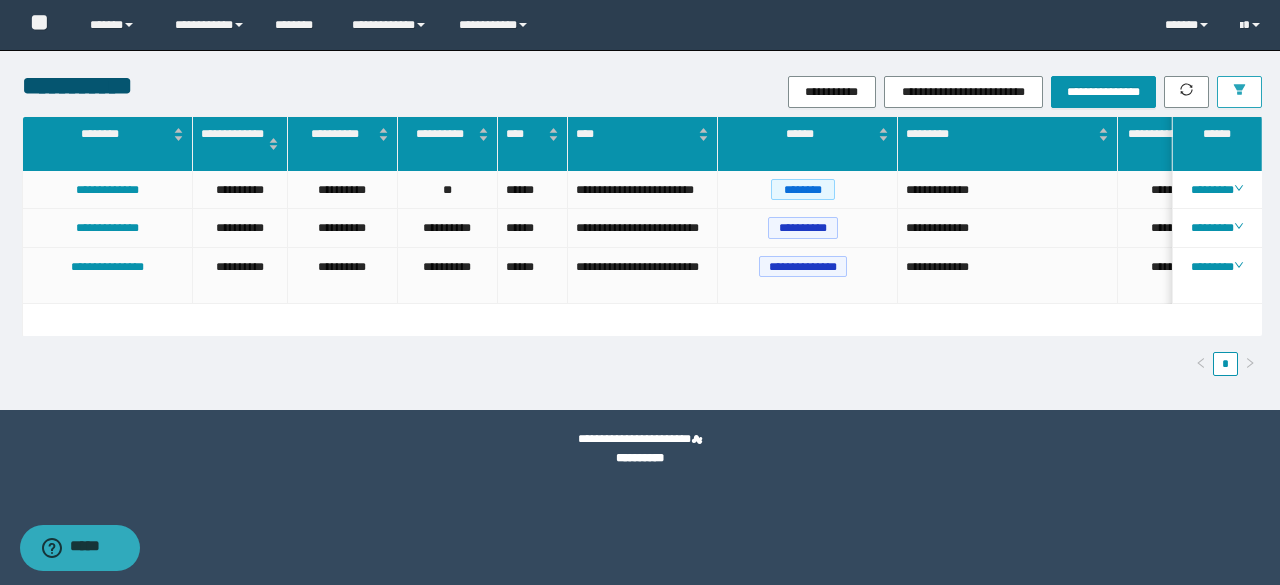 scroll, scrollTop: 0, scrollLeft: 24, axis: horizontal 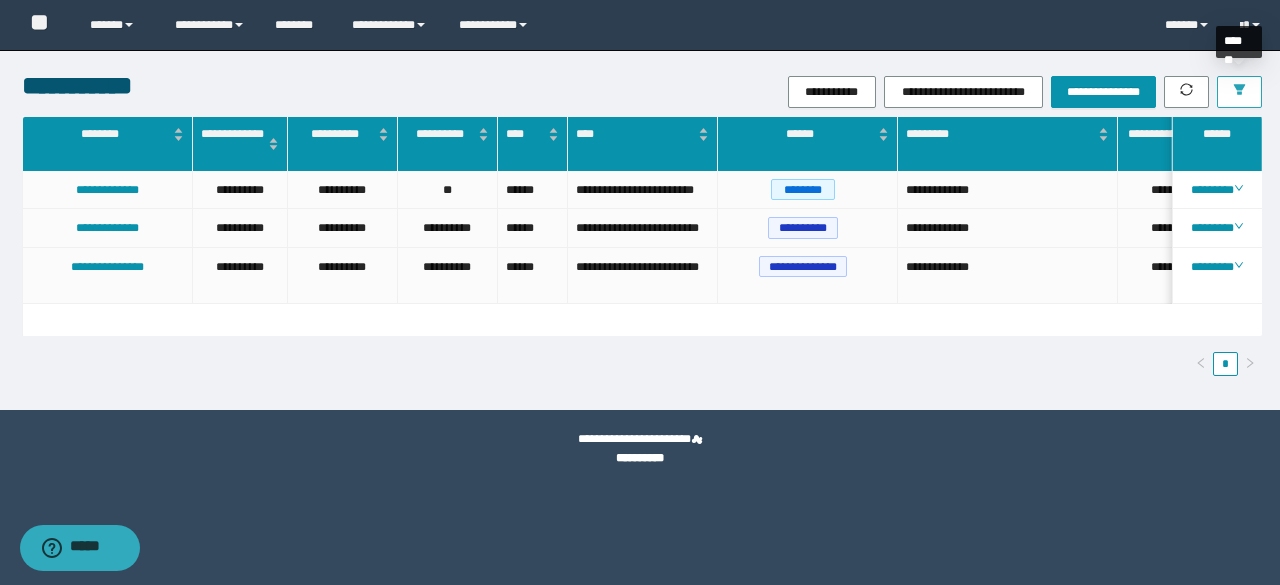 click 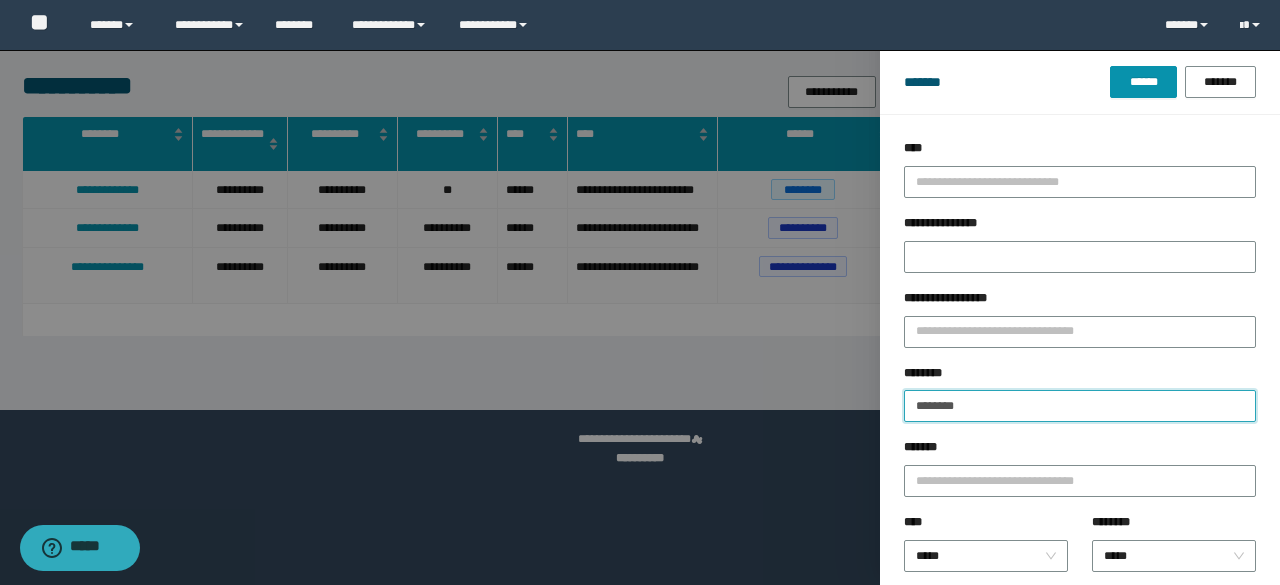 click on "********" at bounding box center [1080, 406] 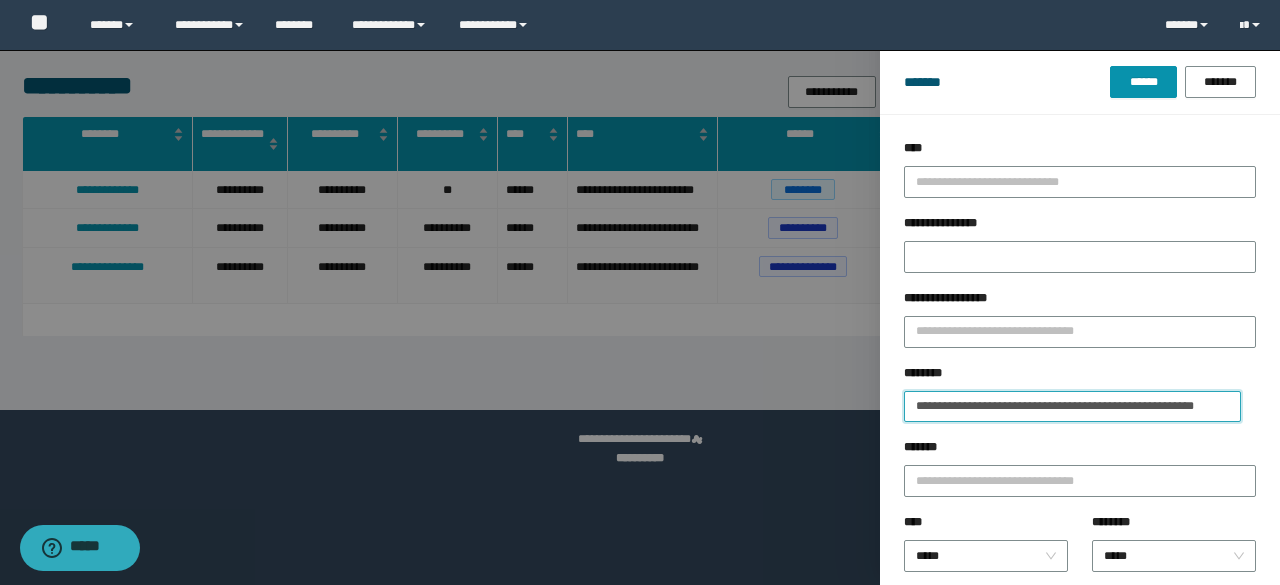 scroll, scrollTop: 0, scrollLeft: 0, axis: both 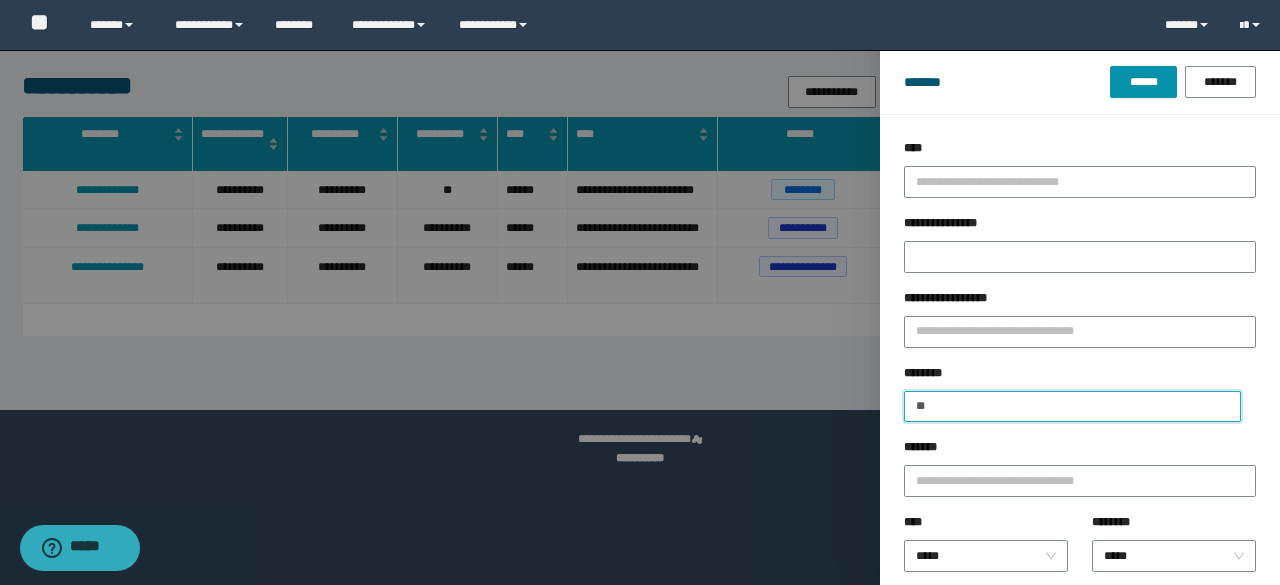 type on "*" 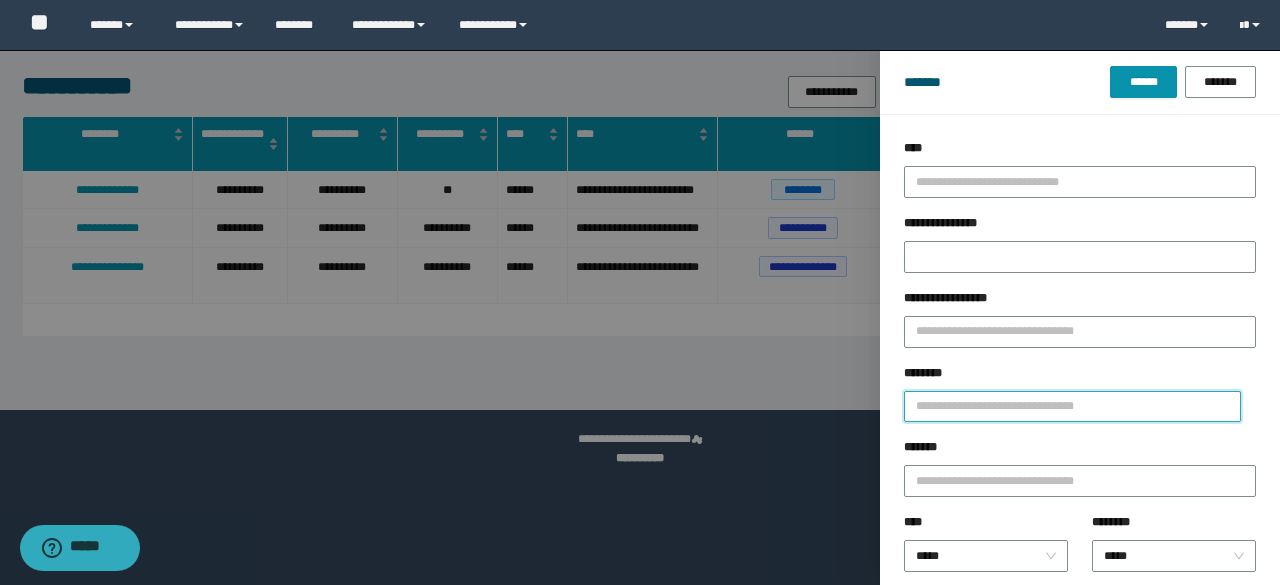 paste on "********" 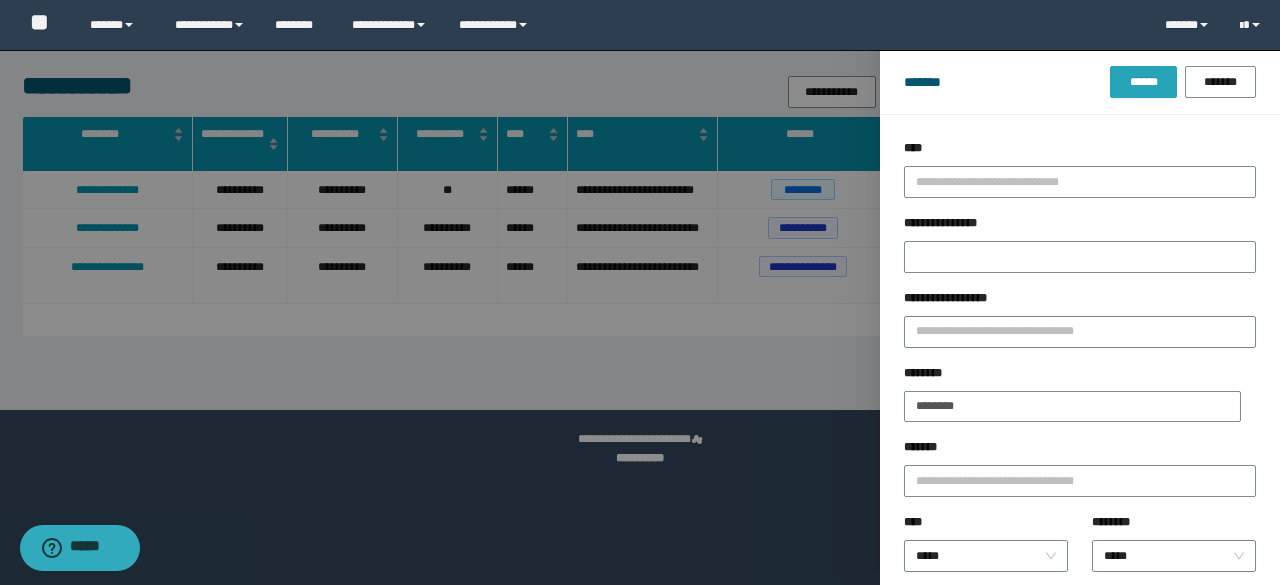 click on "******" at bounding box center [1143, 82] 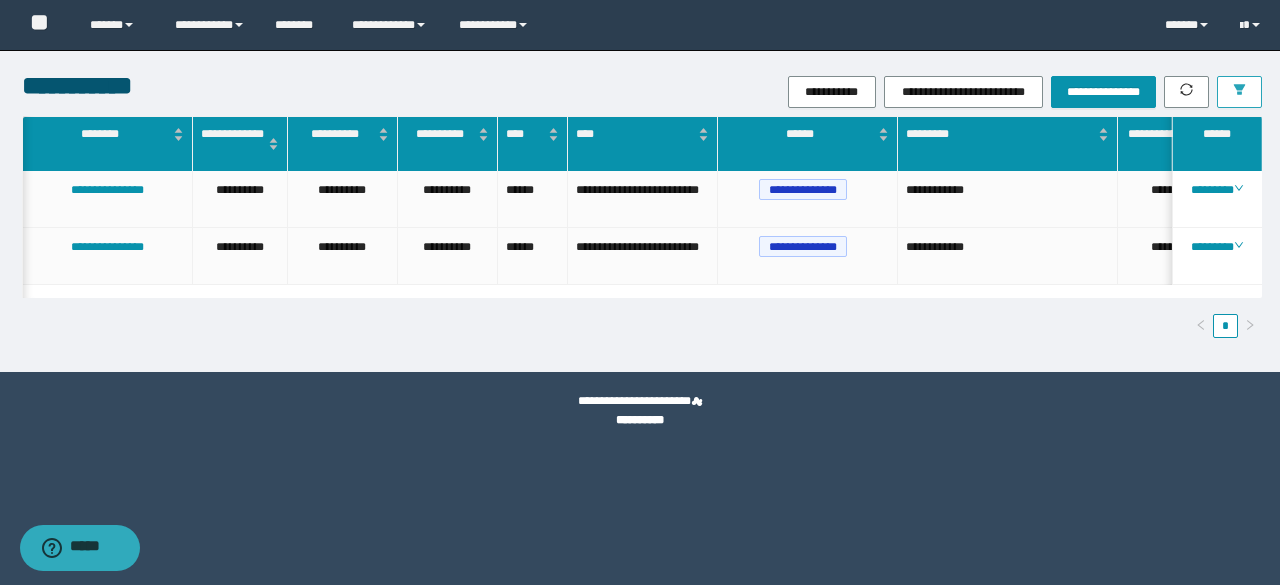 scroll, scrollTop: 0, scrollLeft: 287, axis: horizontal 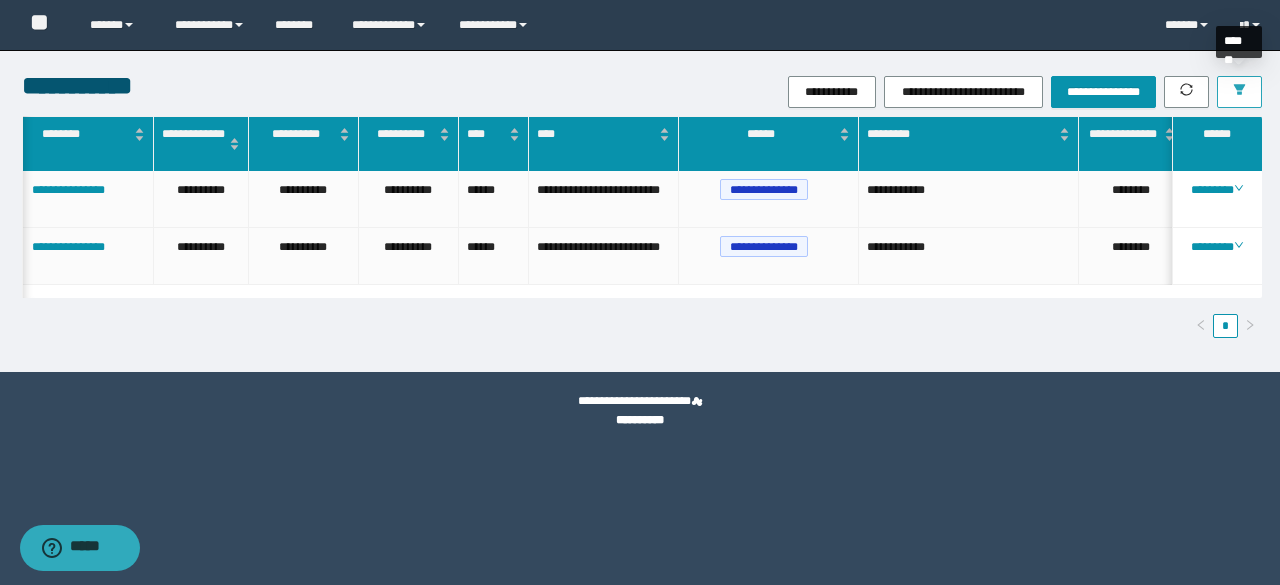 click at bounding box center [1239, 92] 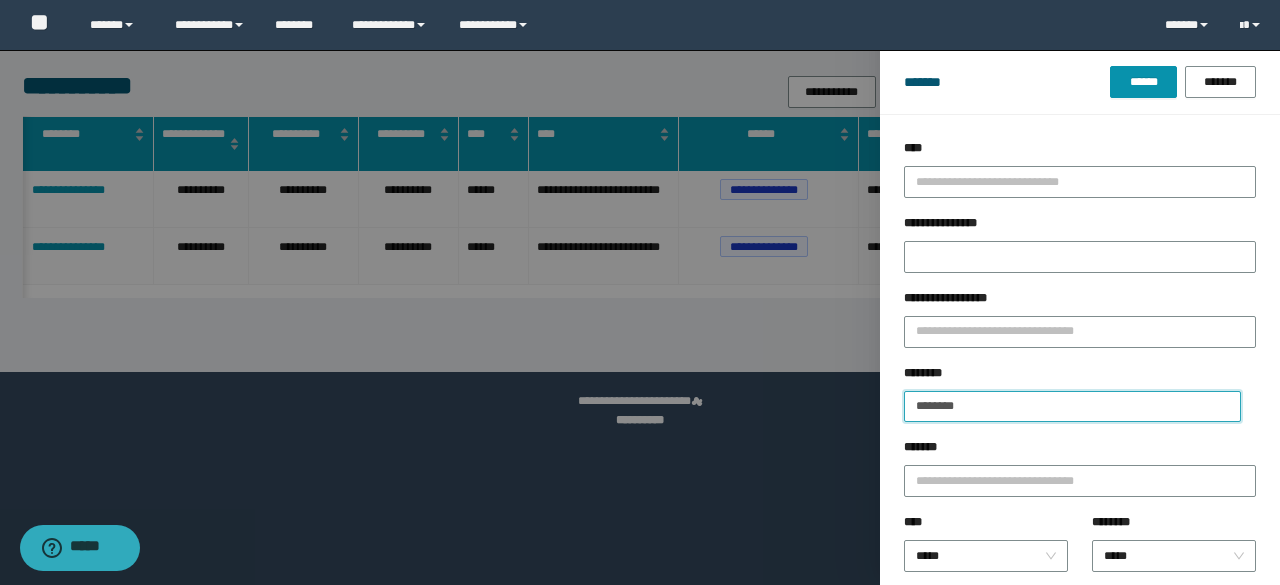 click on "********" at bounding box center [1072, 406] 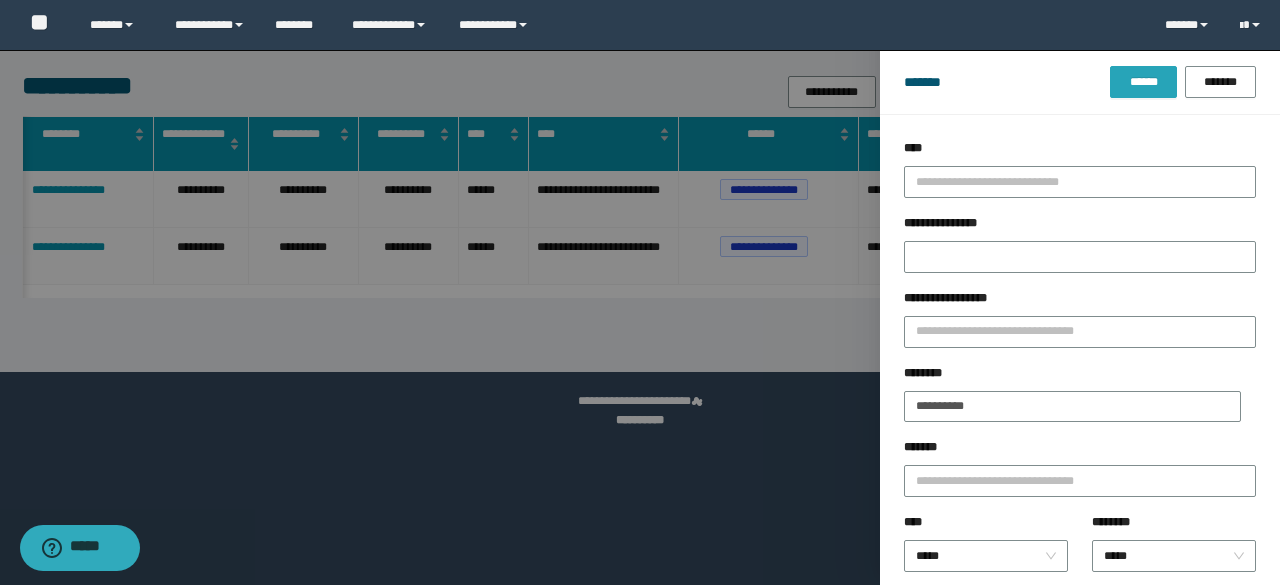 click on "******" at bounding box center (1143, 82) 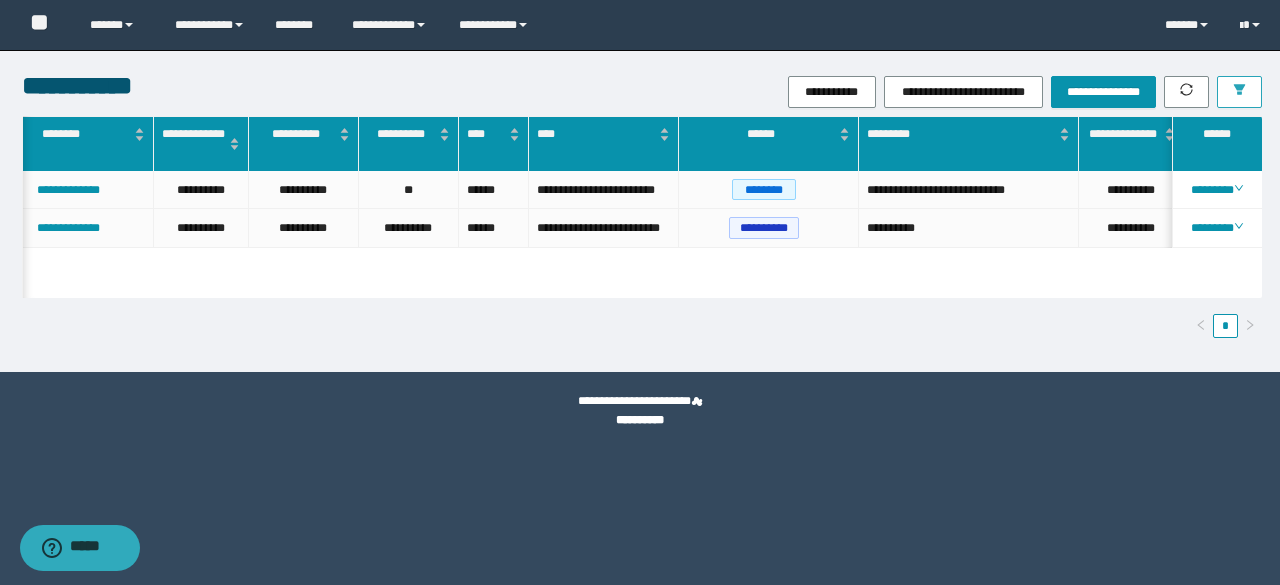 scroll, scrollTop: 0, scrollLeft: 0, axis: both 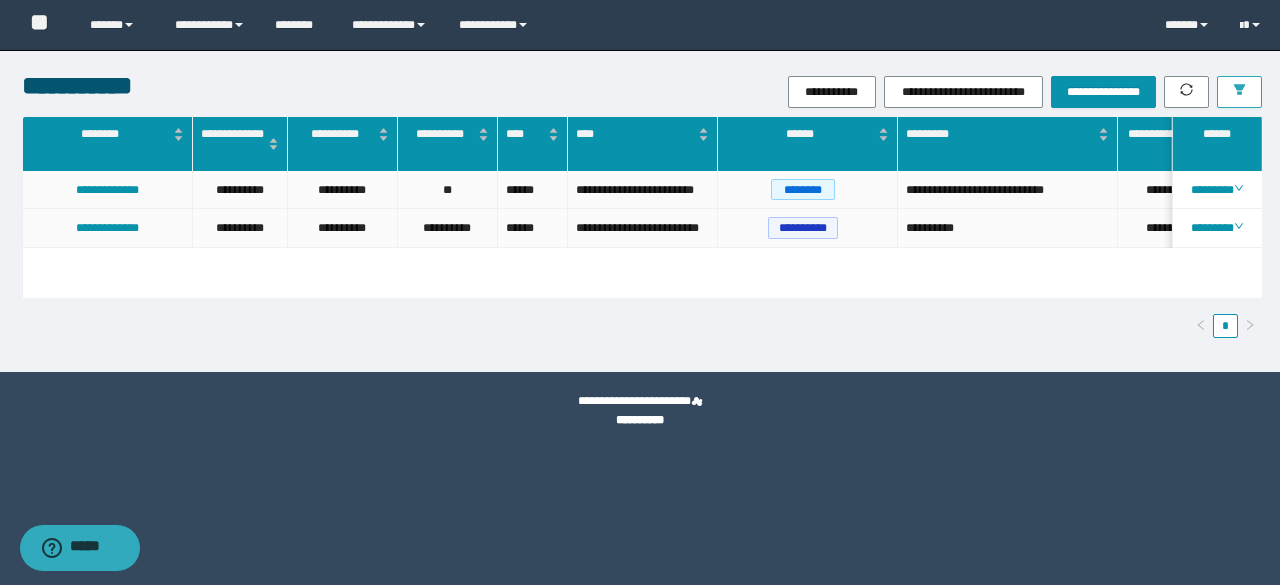 click 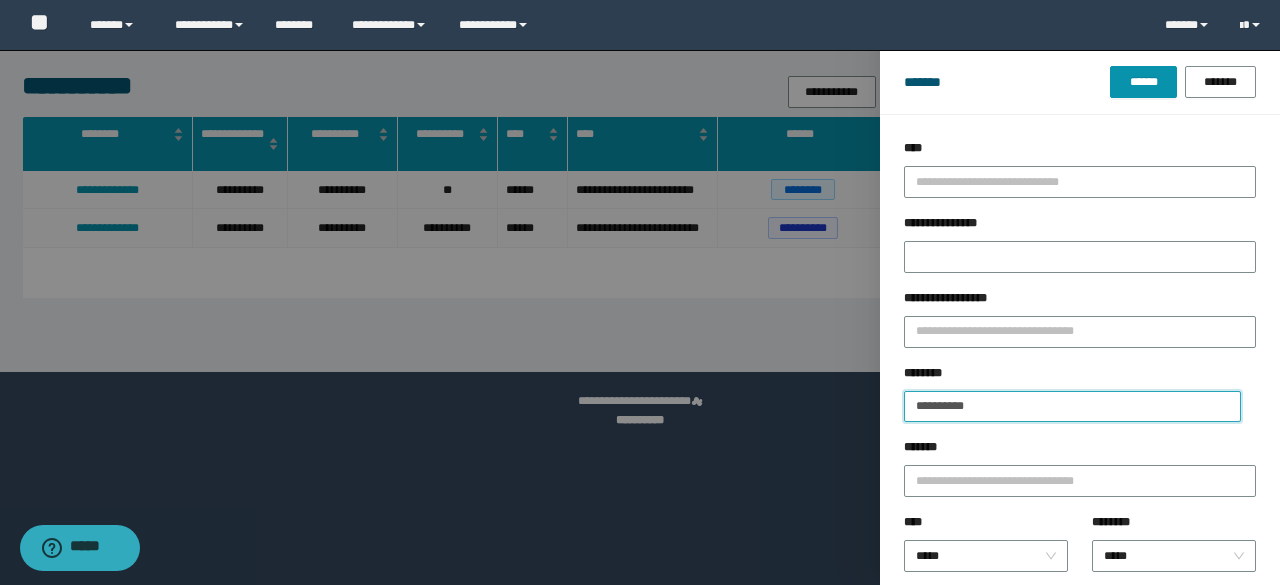 click on "**********" at bounding box center (1072, 406) 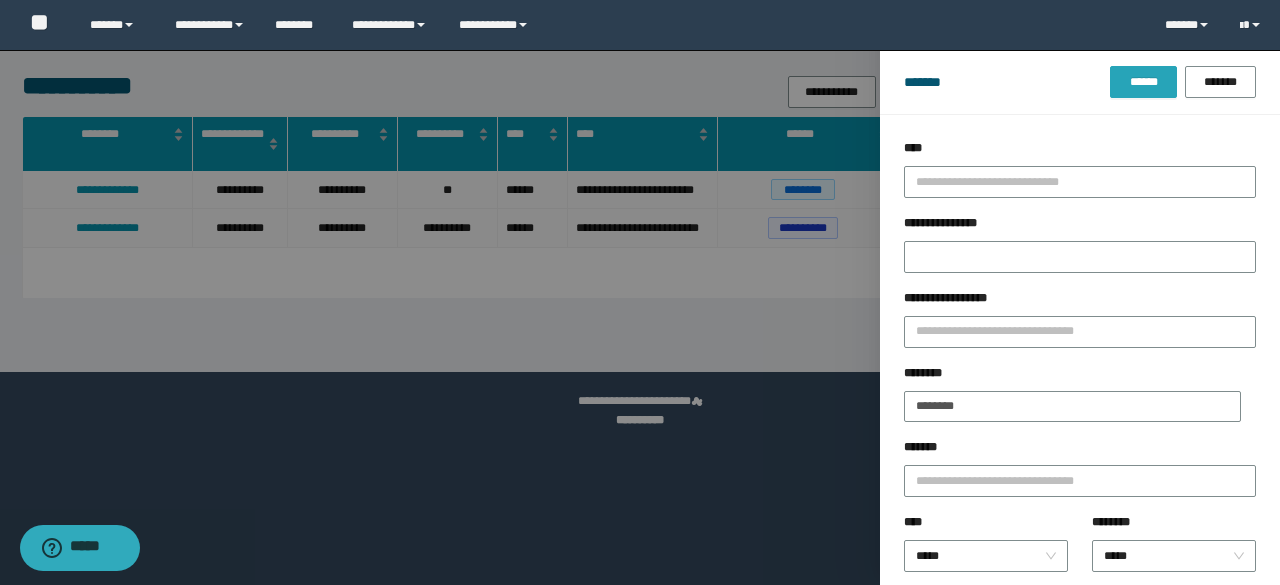 click on "******" at bounding box center (1143, 82) 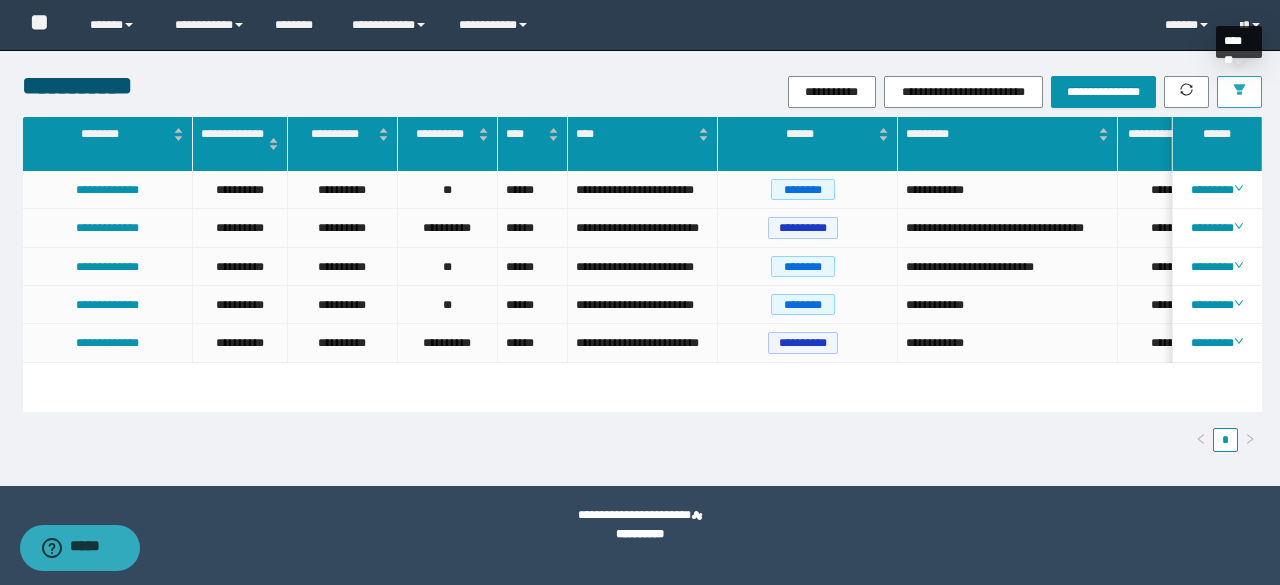 click at bounding box center (1239, 92) 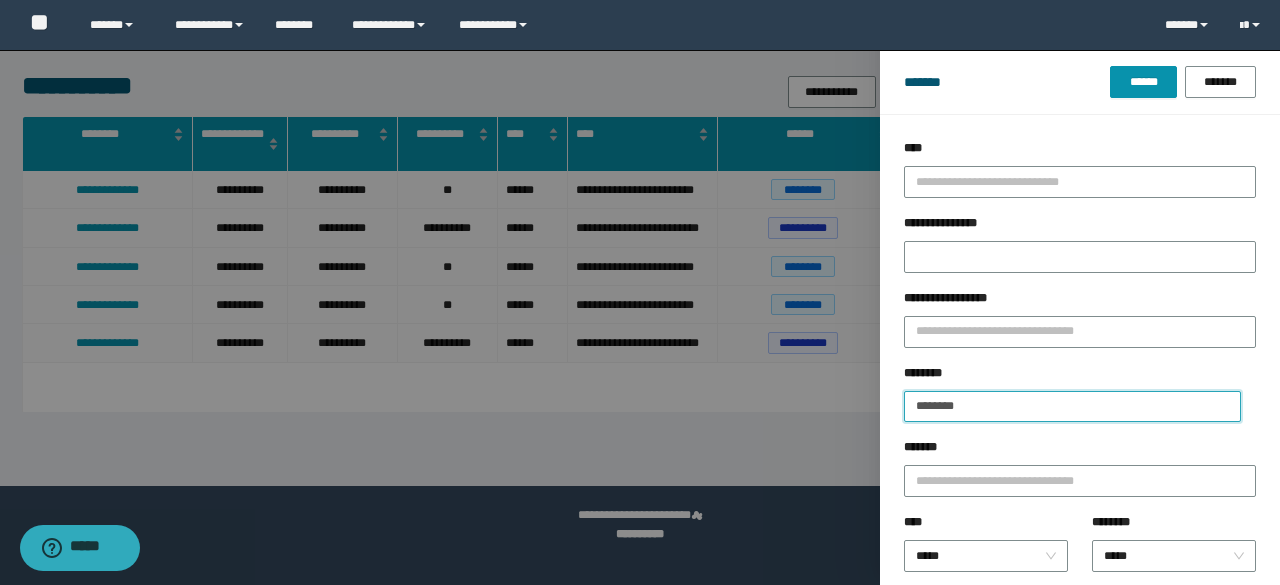 click on "********" at bounding box center [1072, 406] 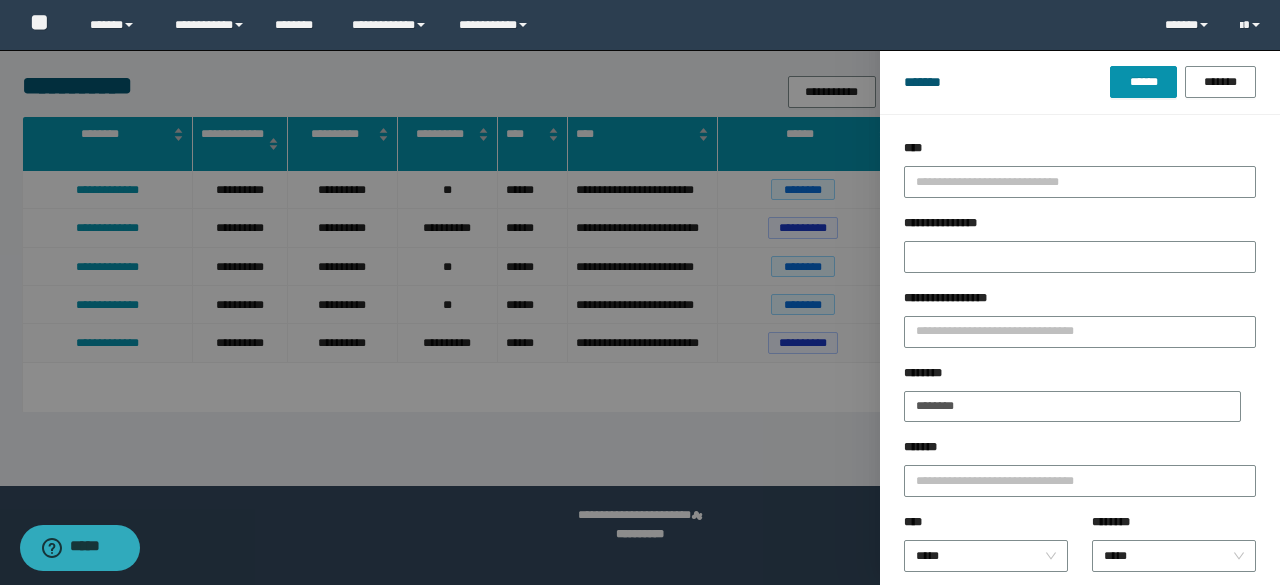 click on "******* ****** *******" at bounding box center [1080, 82] 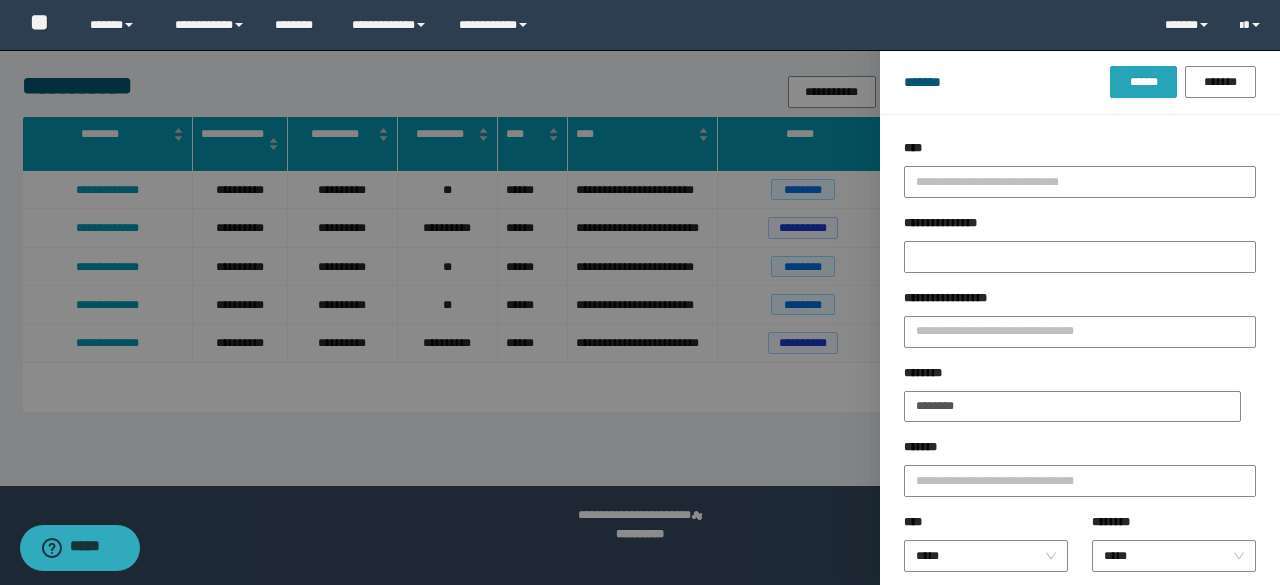 click on "******" at bounding box center [1143, 82] 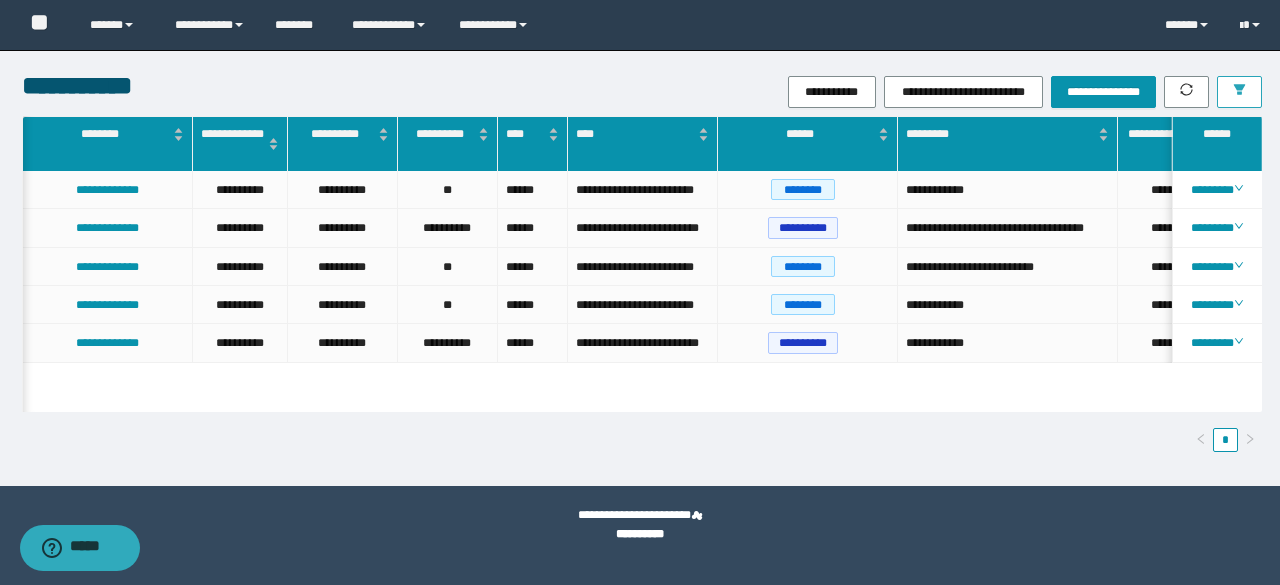 scroll, scrollTop: 0, scrollLeft: 36, axis: horizontal 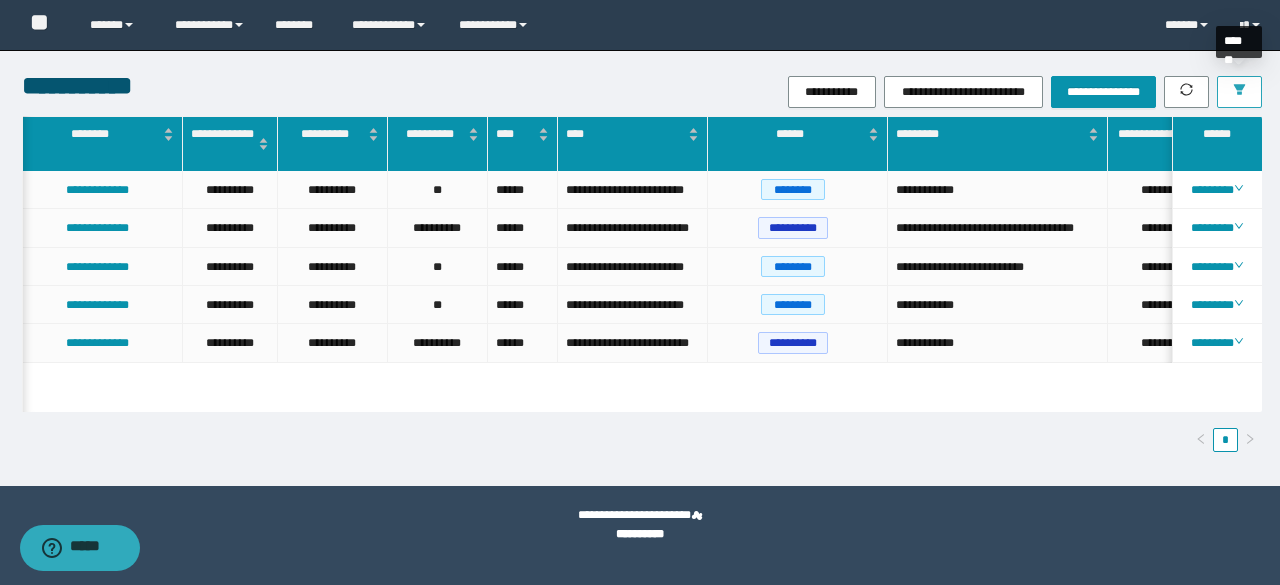 click at bounding box center (1239, 92) 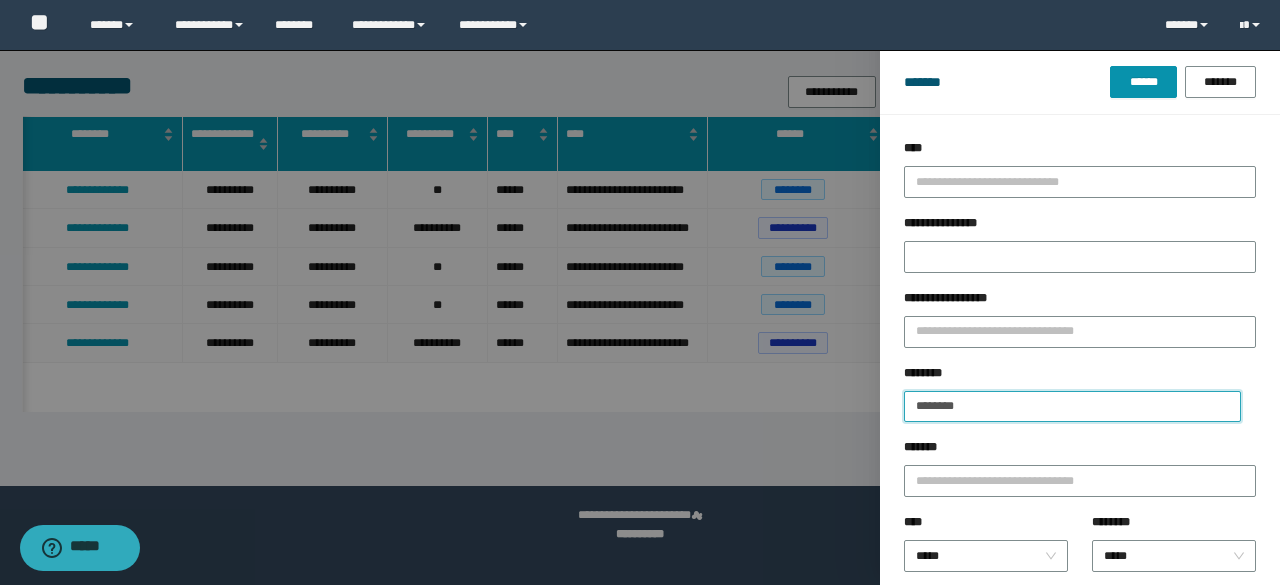 click on "********" at bounding box center (1072, 406) 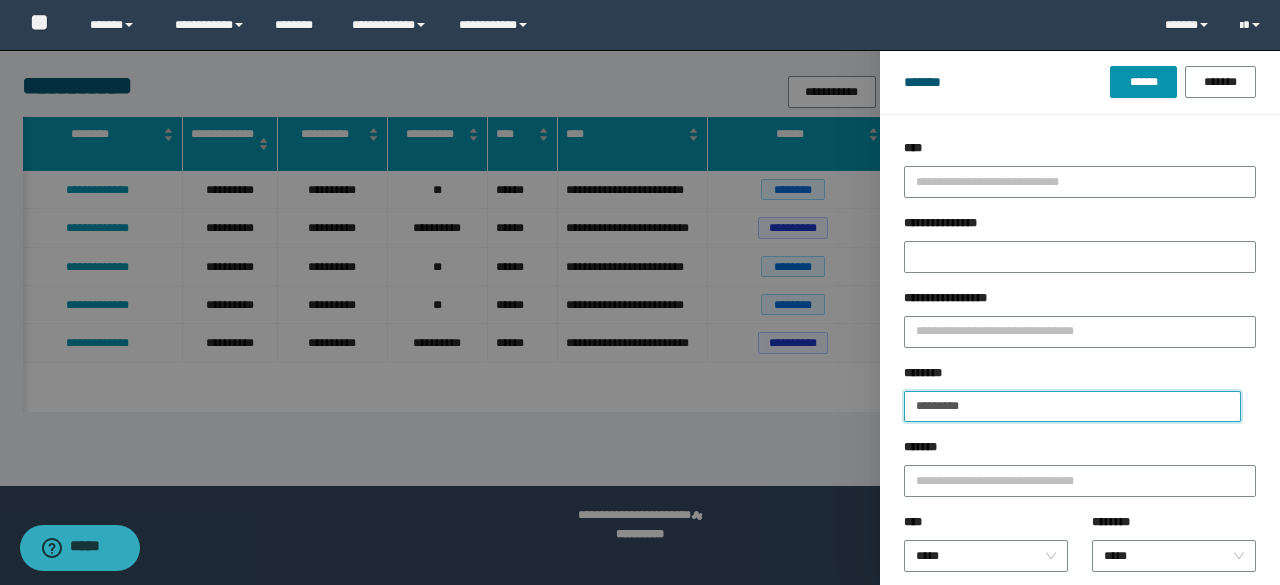 drag, startPoint x: 914, startPoint y: 401, endPoint x: 912, endPoint y: 425, distance: 24.083189 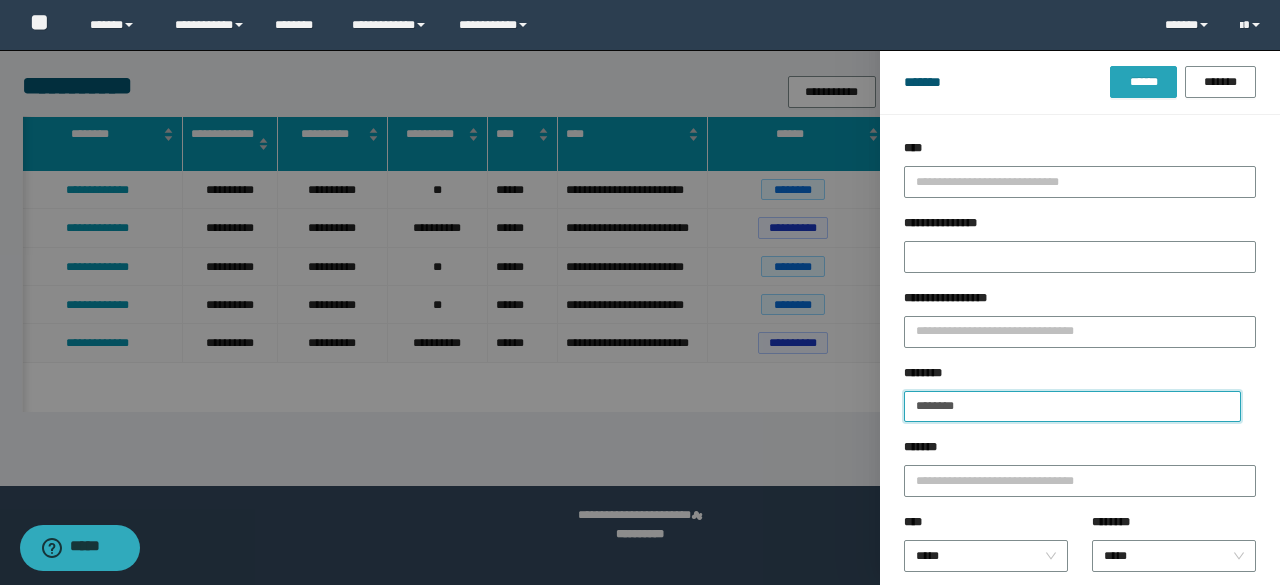 type on "********" 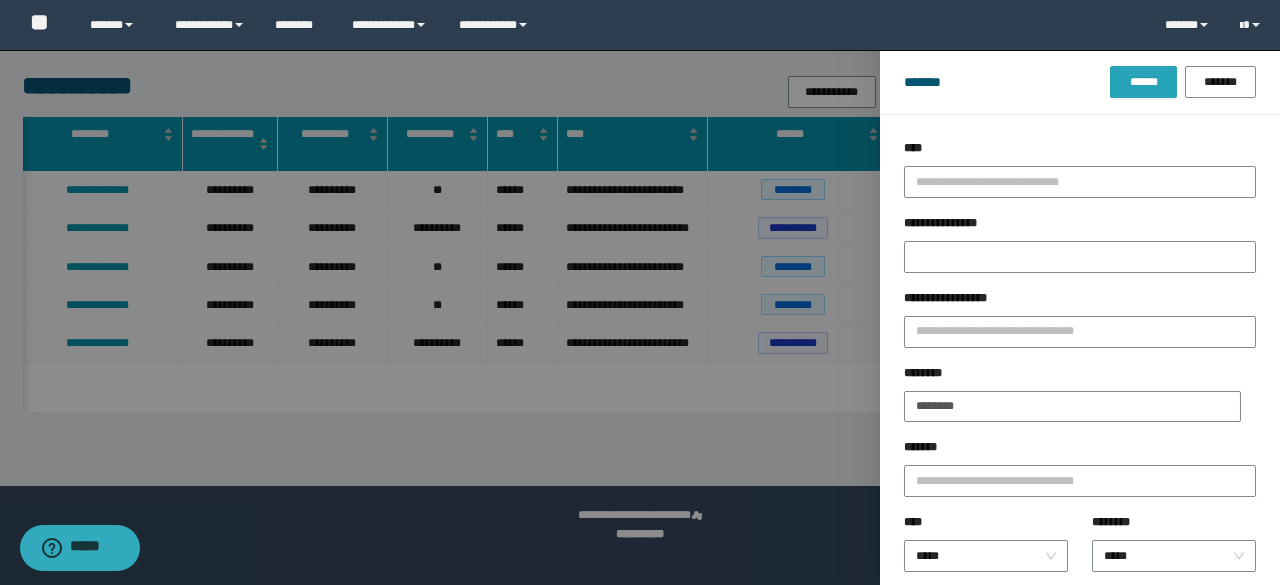 click on "******" at bounding box center [1143, 82] 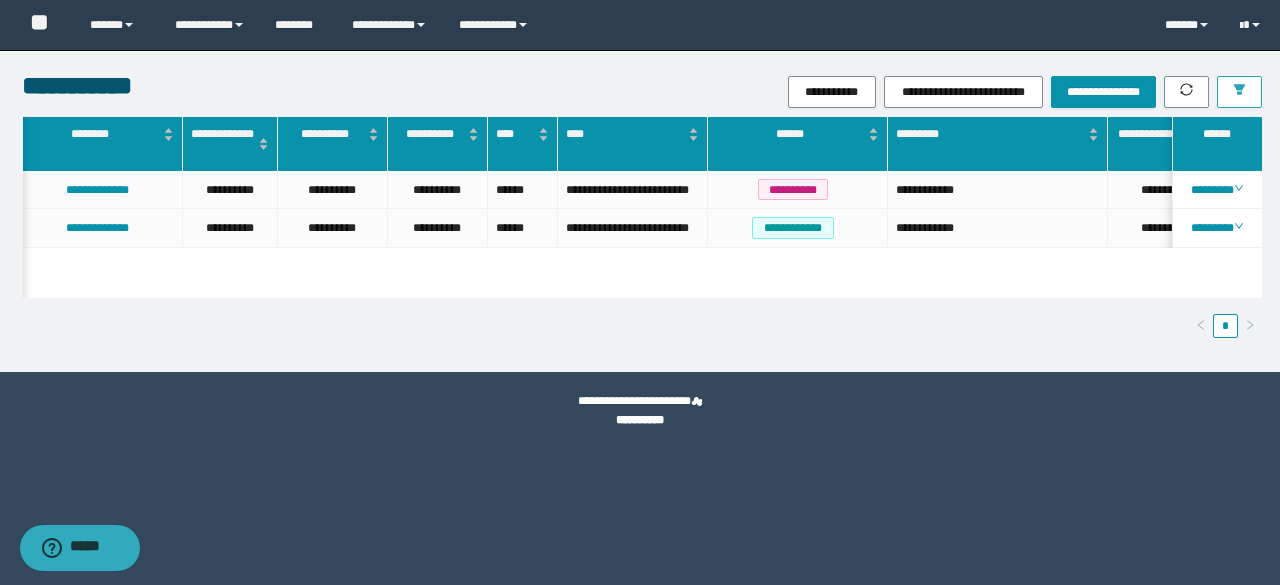 scroll, scrollTop: 0, scrollLeft: 27, axis: horizontal 